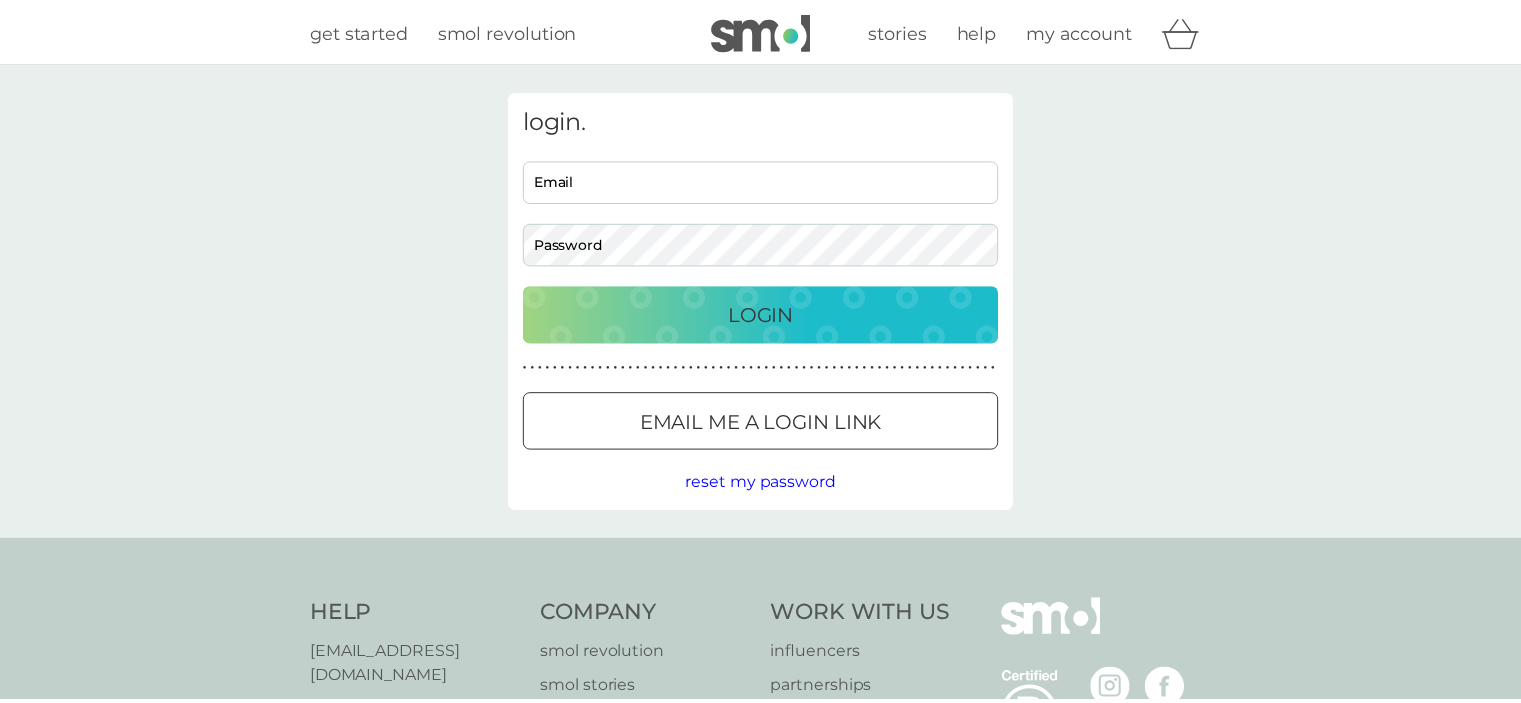 scroll, scrollTop: 0, scrollLeft: 0, axis: both 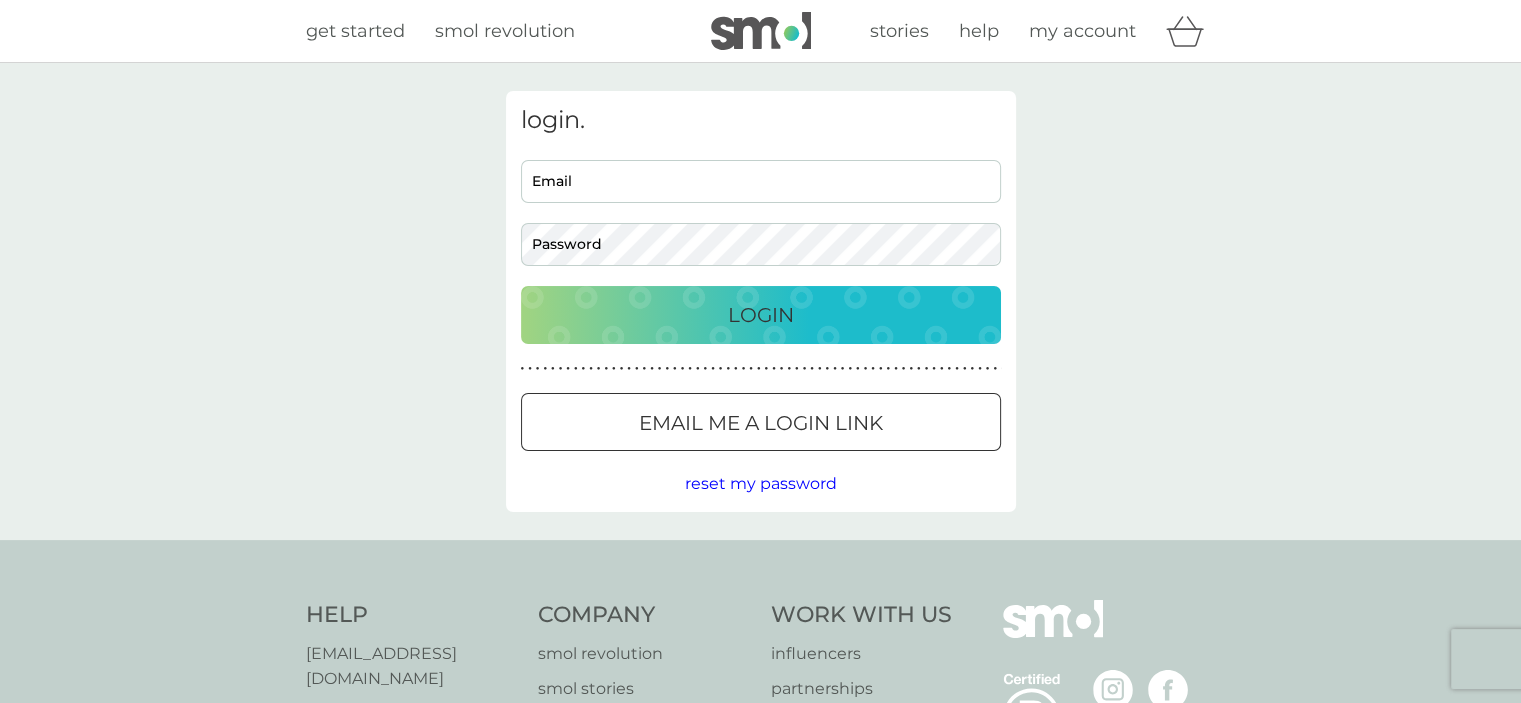 click on "Email me a login link" at bounding box center [761, 423] 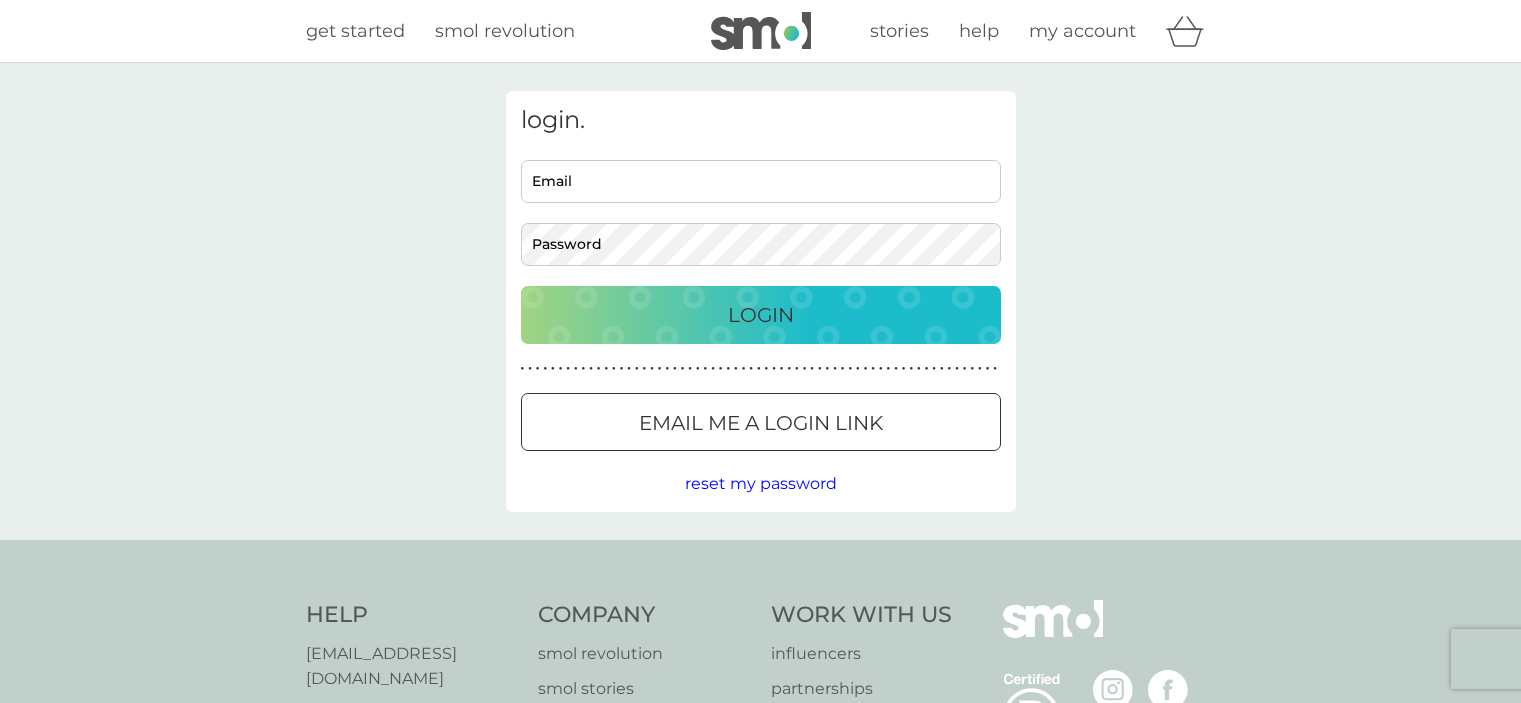 scroll, scrollTop: 0, scrollLeft: 0, axis: both 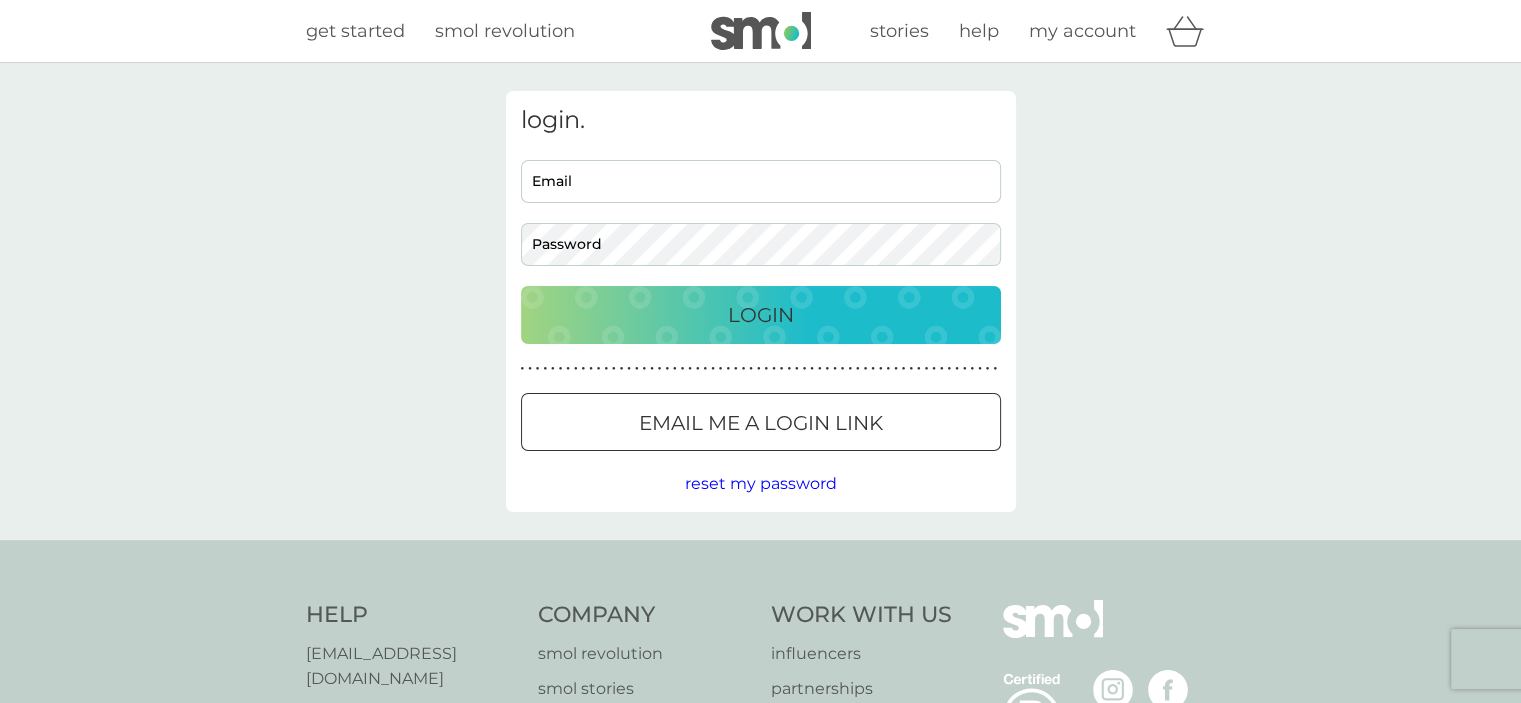 click on "Email me a login link" at bounding box center [761, 422] 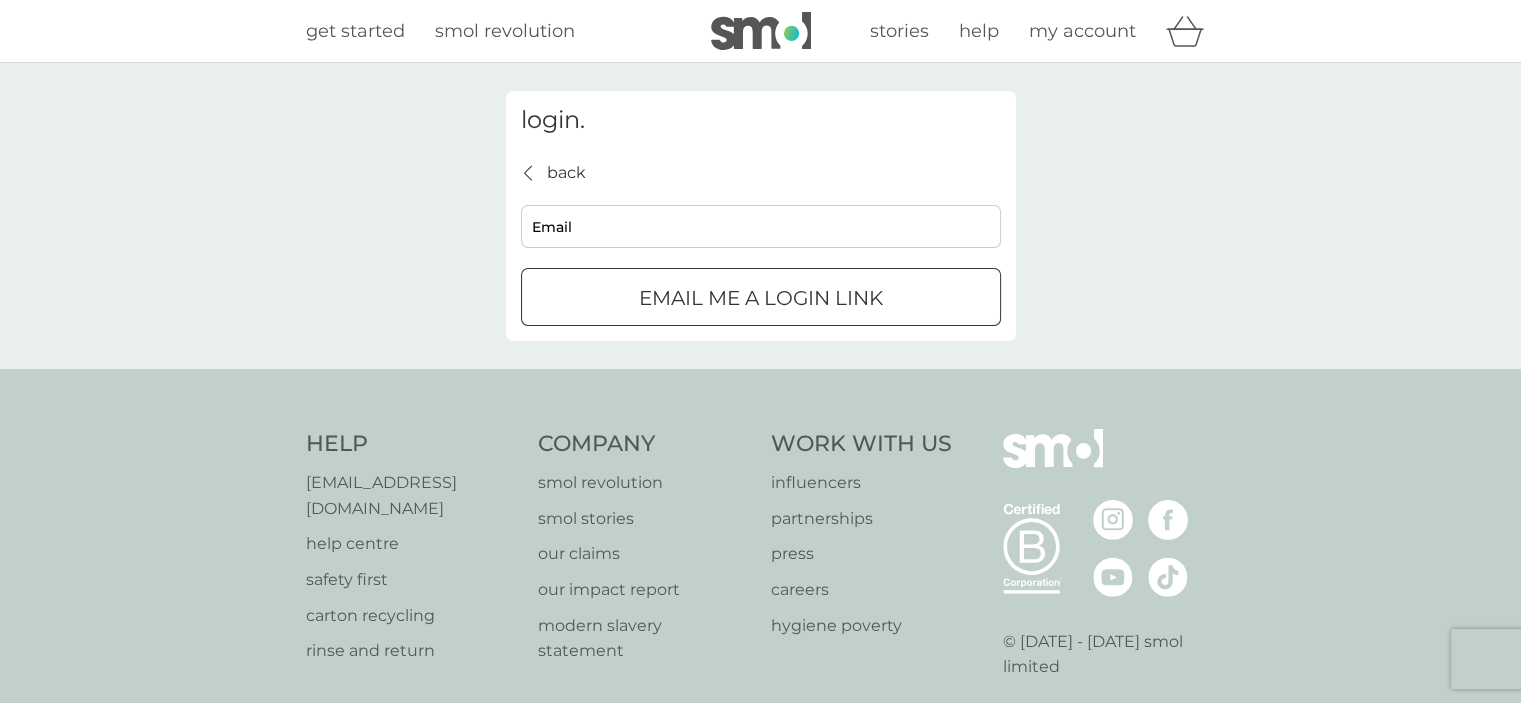 scroll, scrollTop: 0, scrollLeft: 0, axis: both 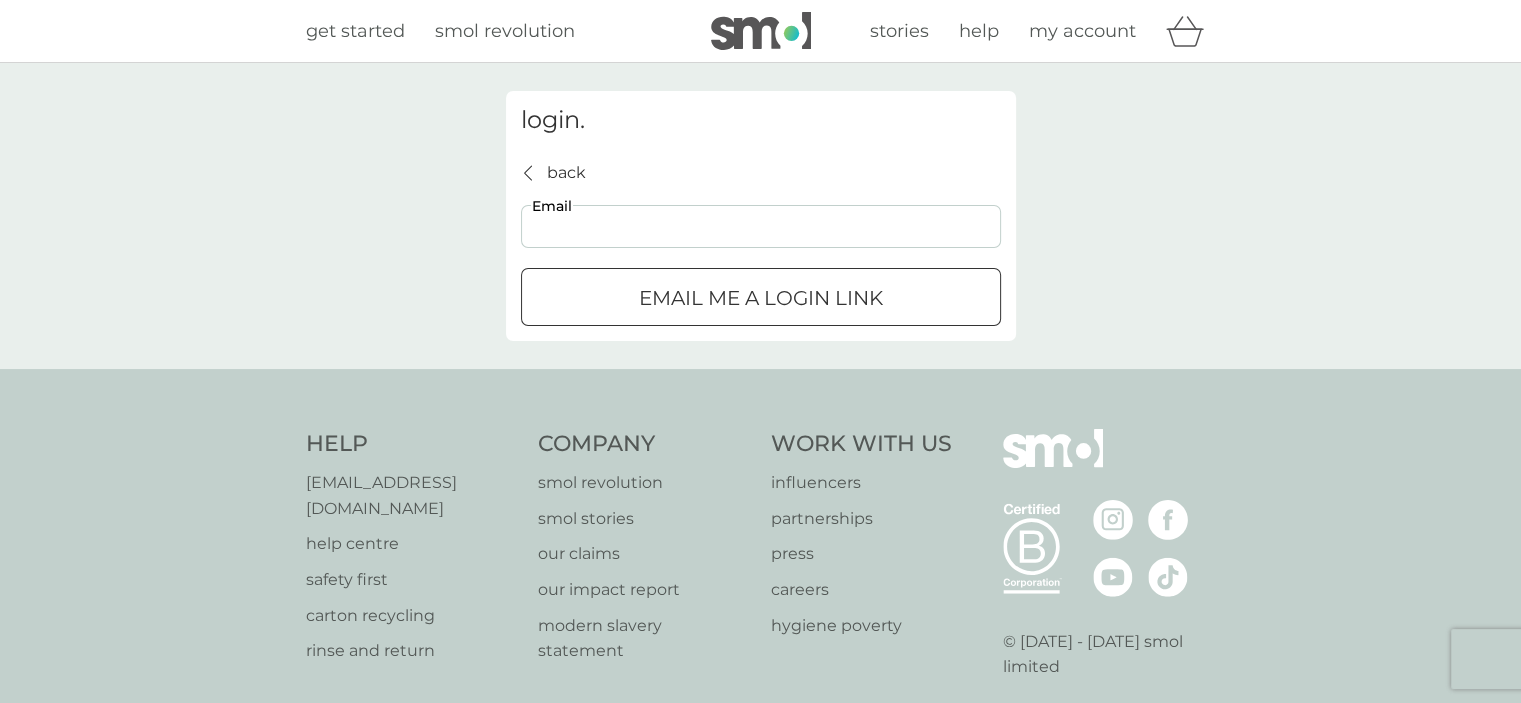 click on "Email" at bounding box center [761, 226] 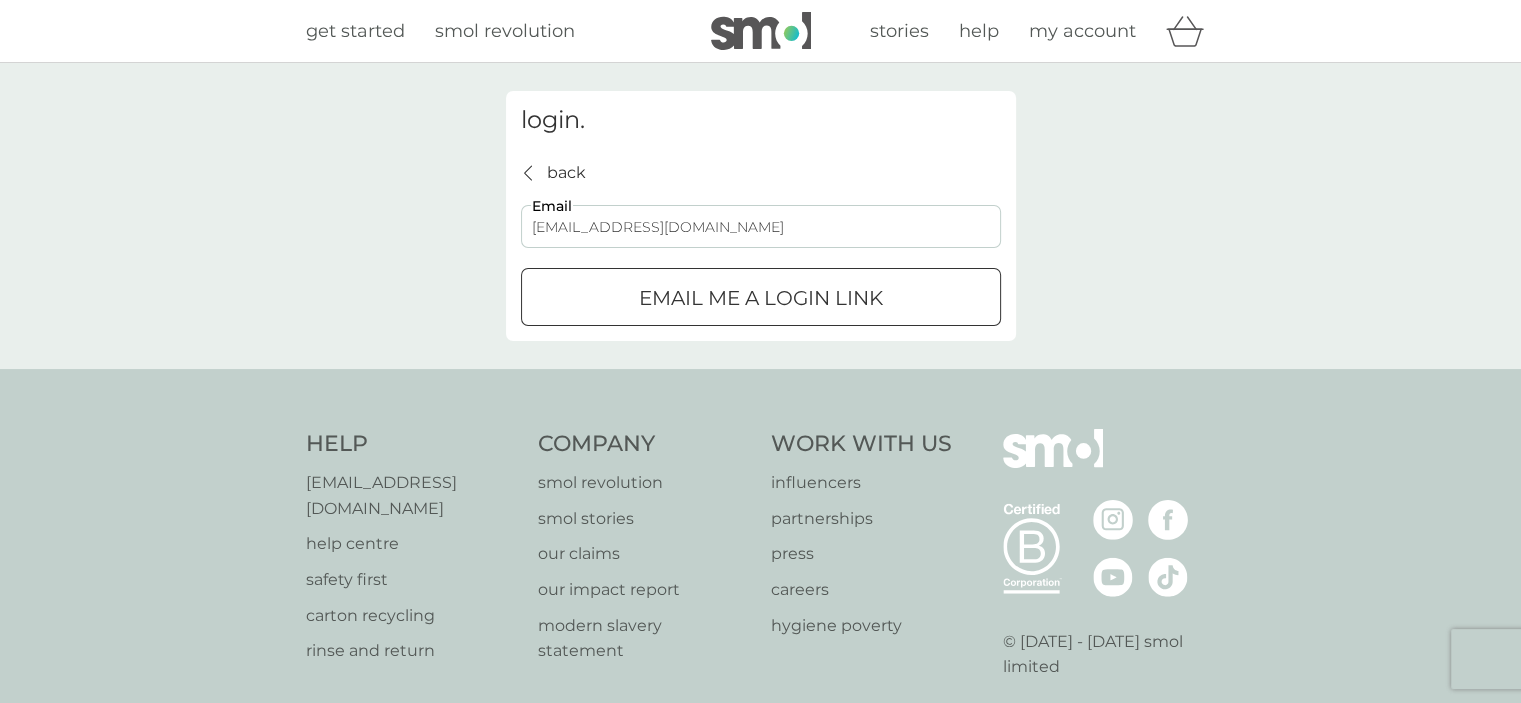 click on "Email me a login link" at bounding box center (761, 298) 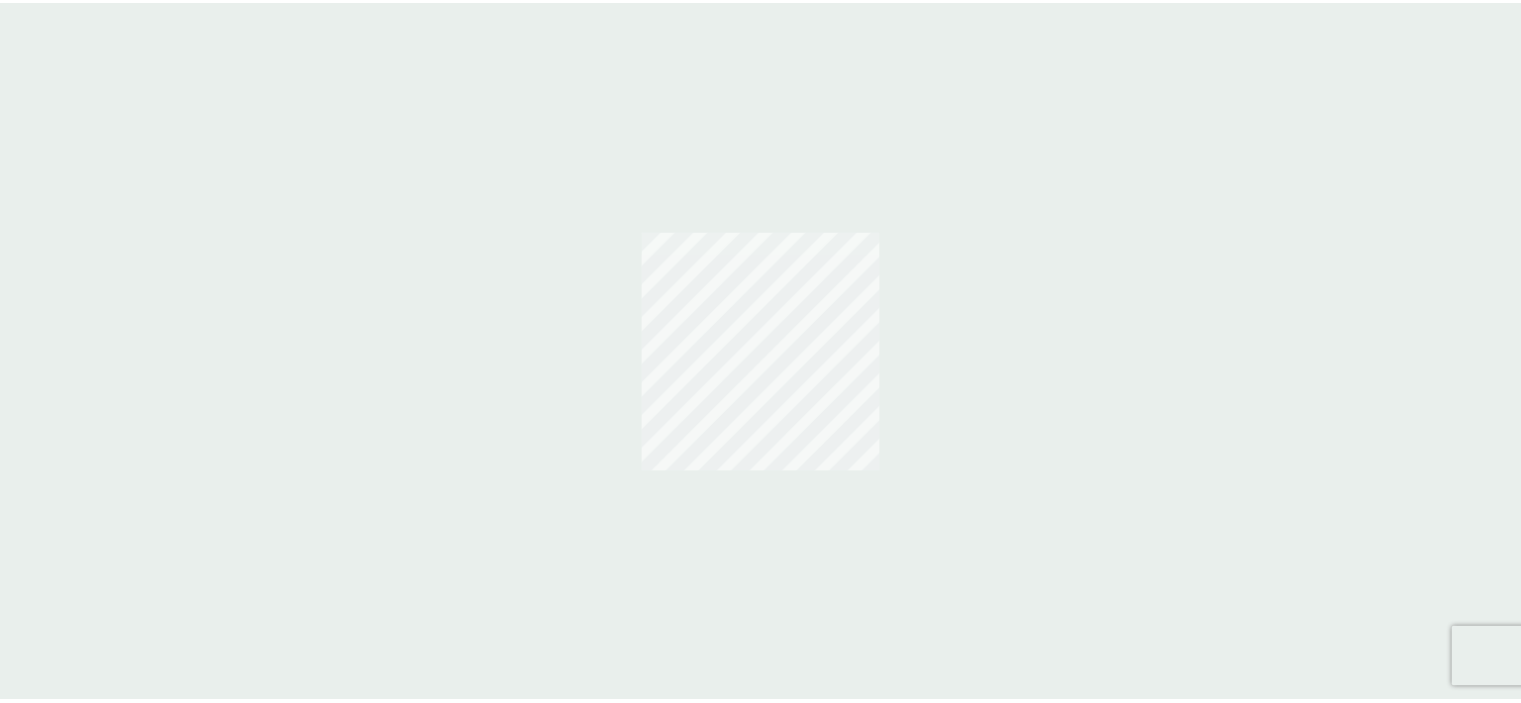 scroll, scrollTop: 0, scrollLeft: 0, axis: both 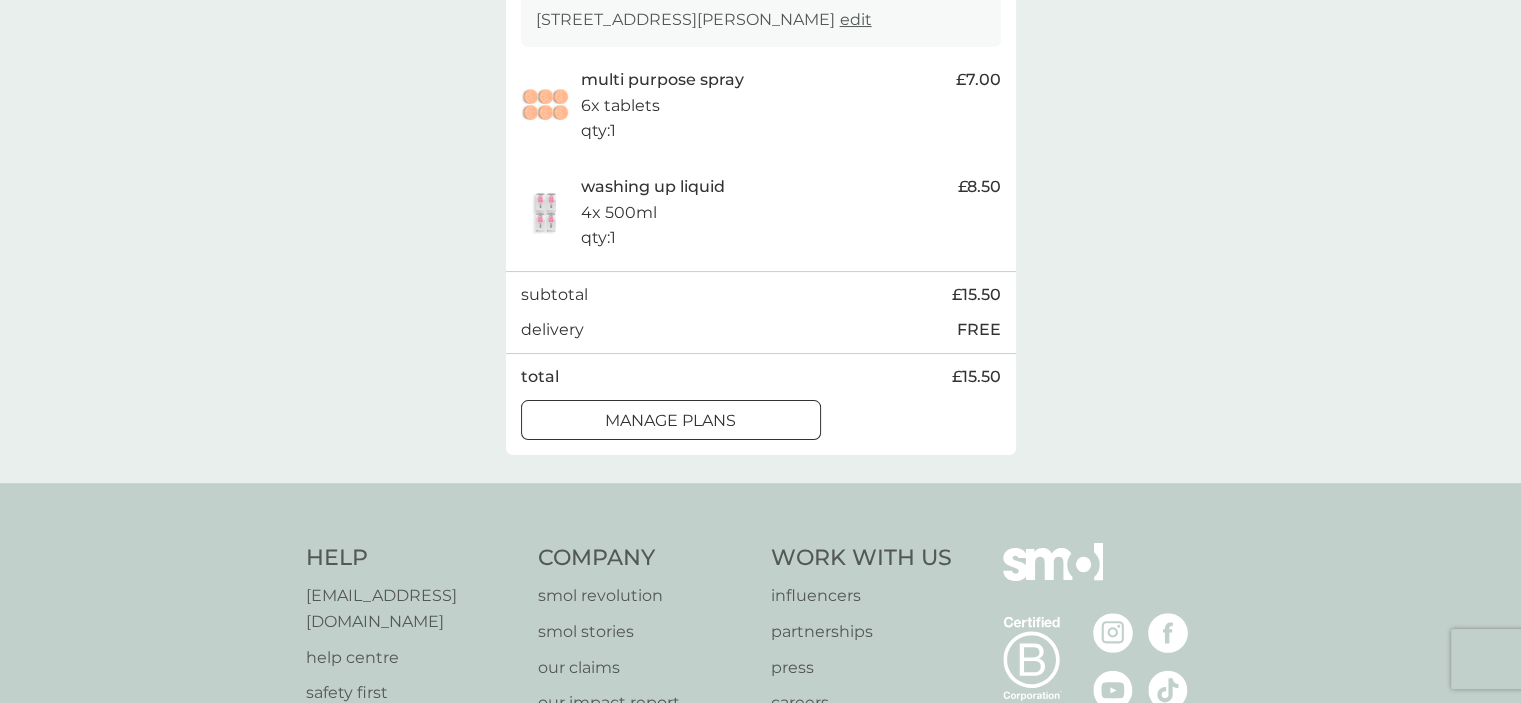 click on "manage plans" at bounding box center (670, 421) 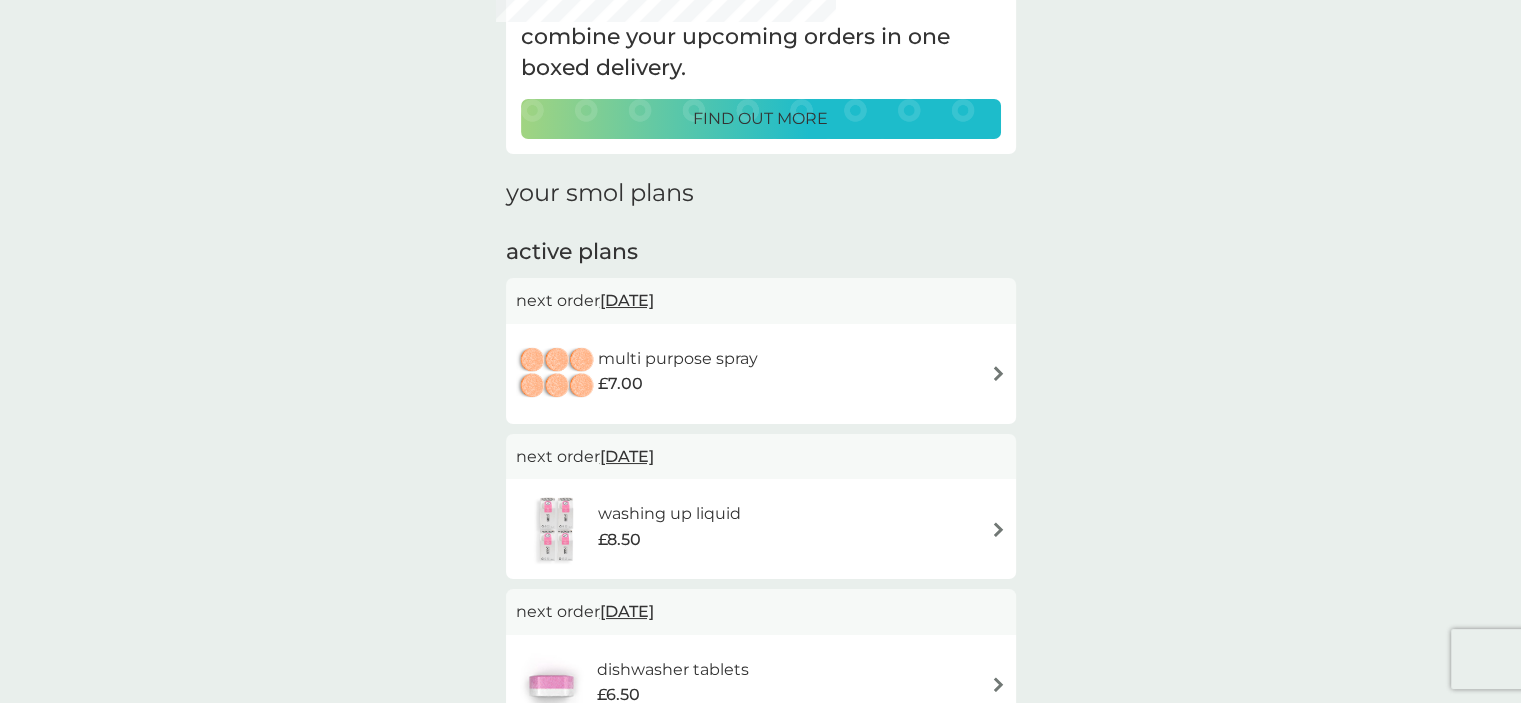scroll, scrollTop: 0, scrollLeft: 0, axis: both 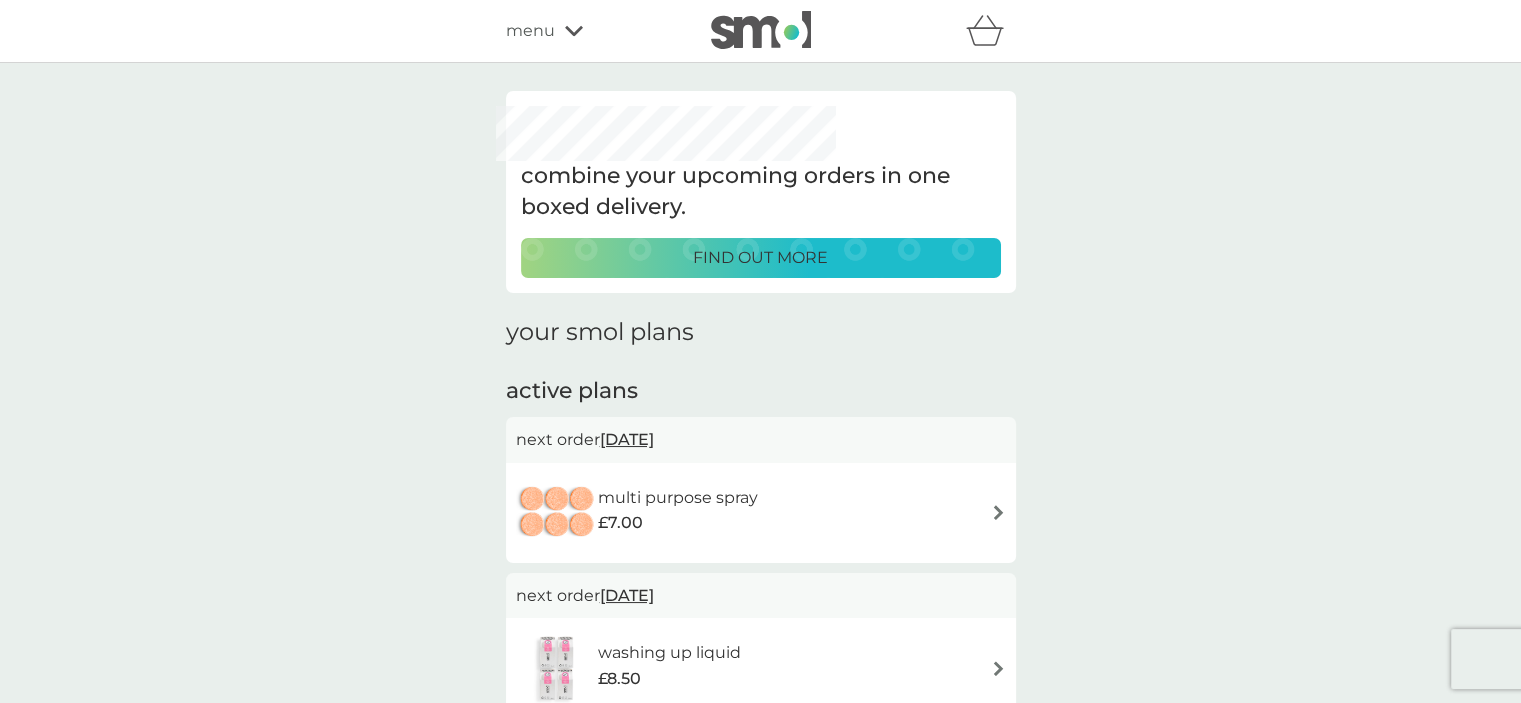 click on "find out more" at bounding box center (761, 258) 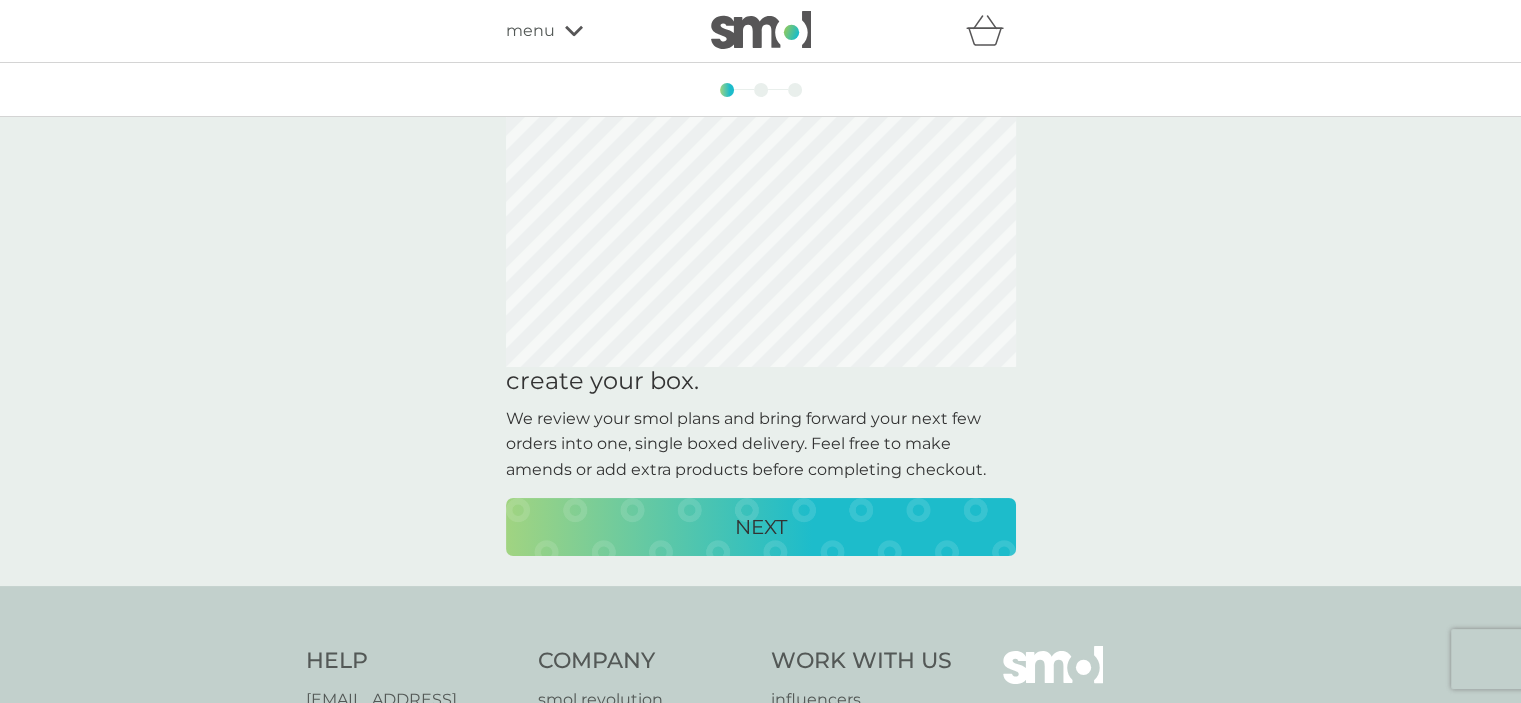 click on "NEXT" at bounding box center [761, 527] 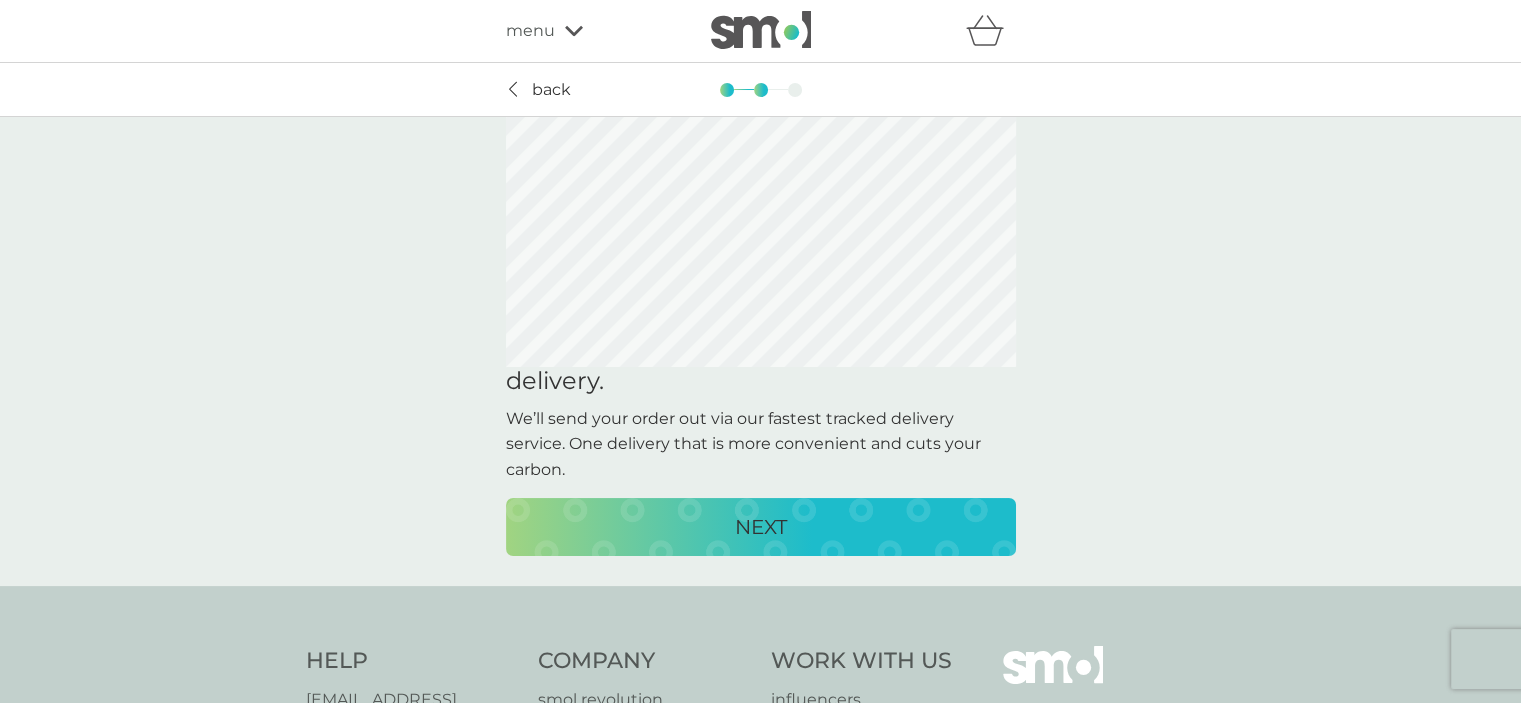 click on "NEXT" at bounding box center [761, 527] 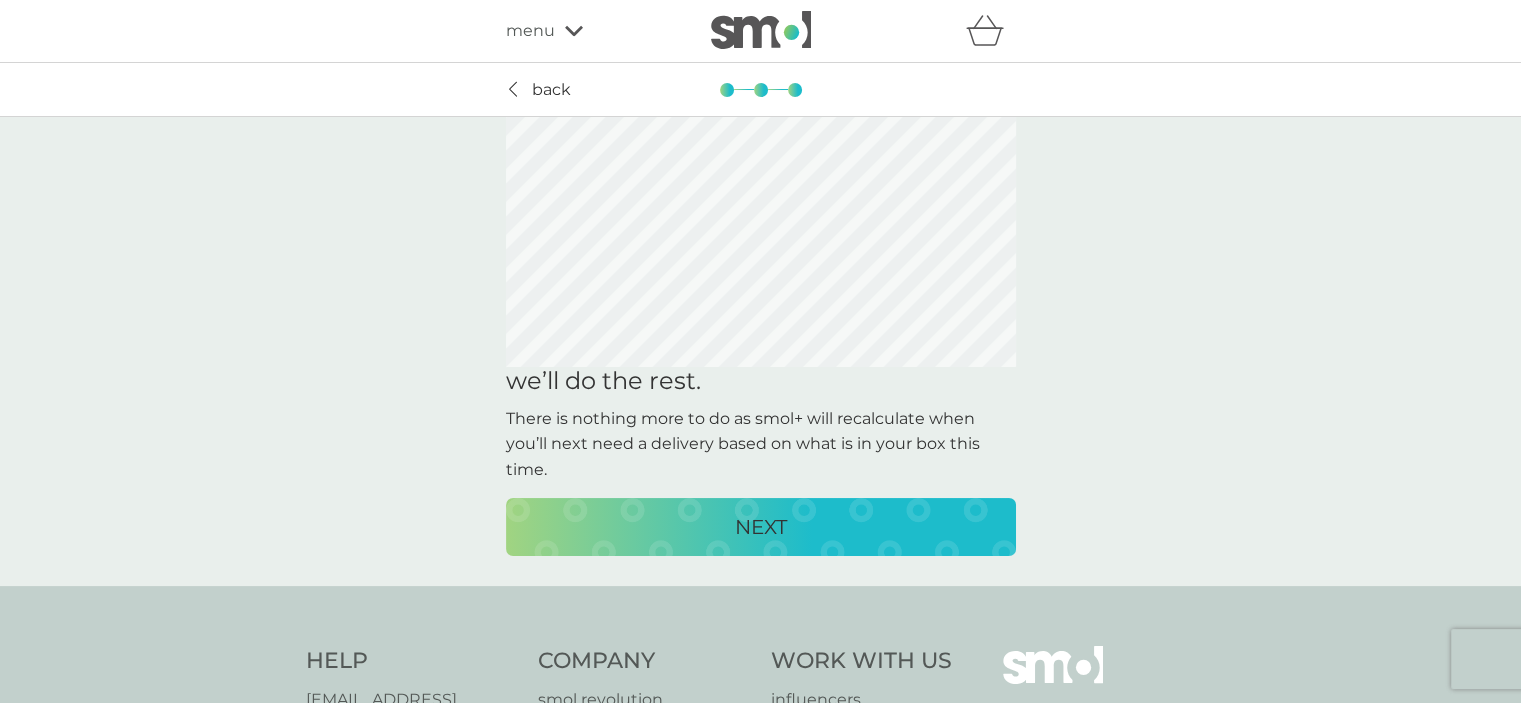click on "NEXT" at bounding box center (761, 527) 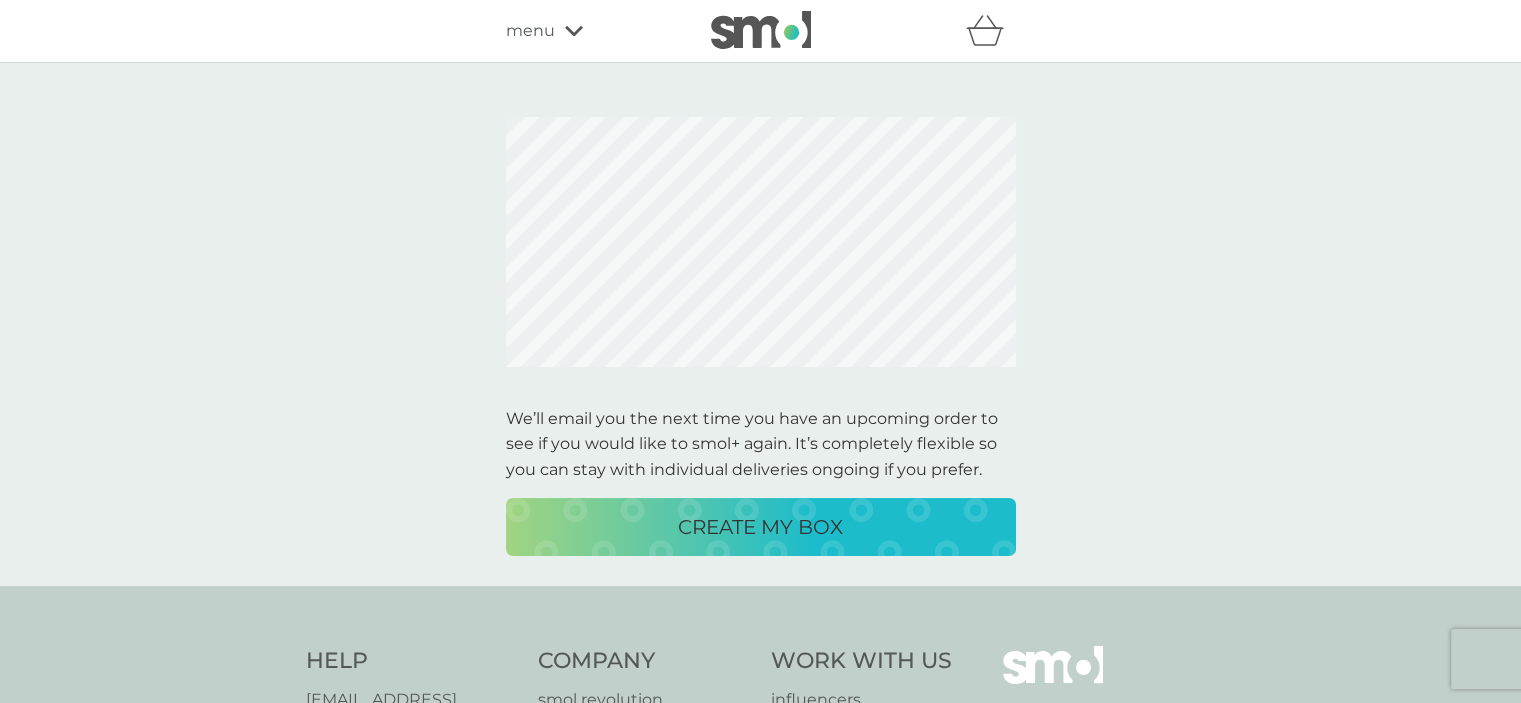 click on "CREATE MY BOX" at bounding box center (760, 527) 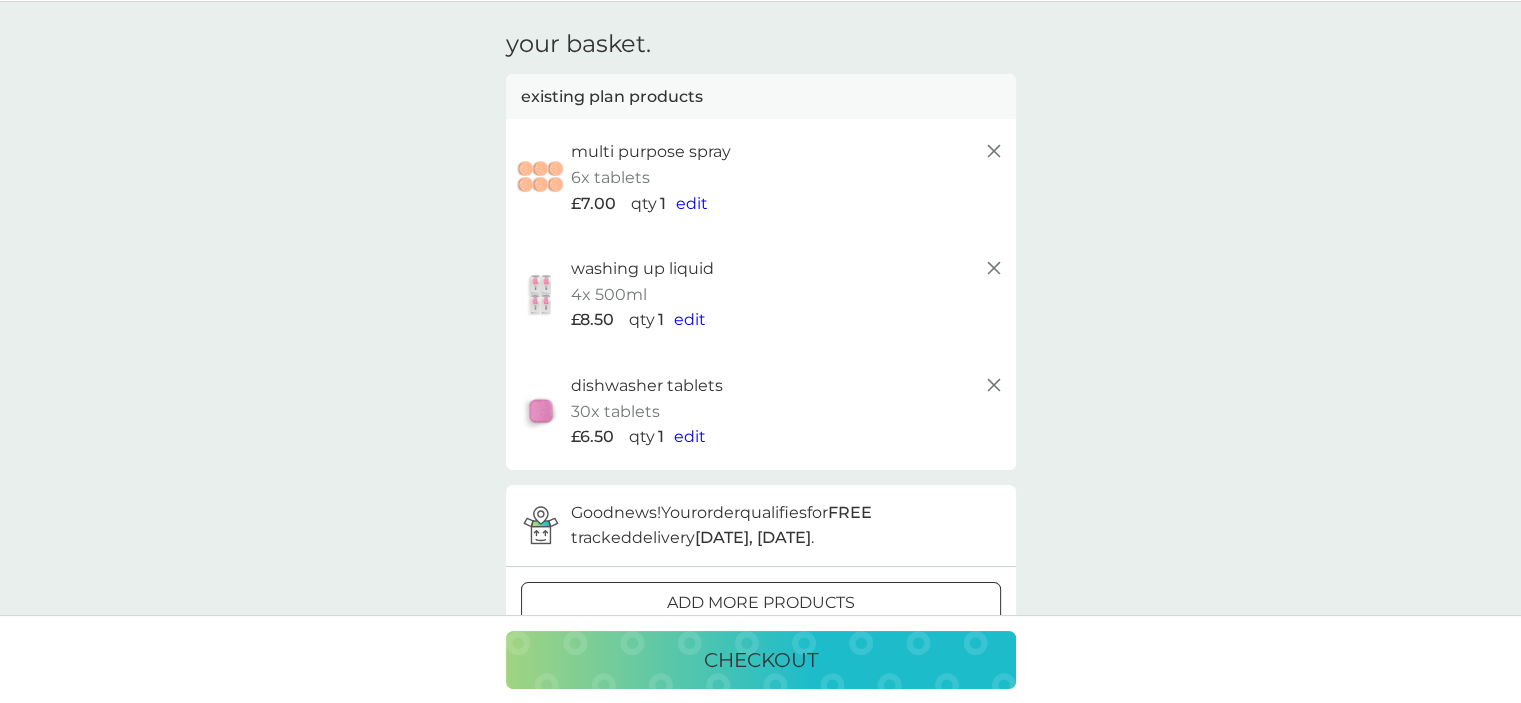 scroll, scrollTop: 0, scrollLeft: 0, axis: both 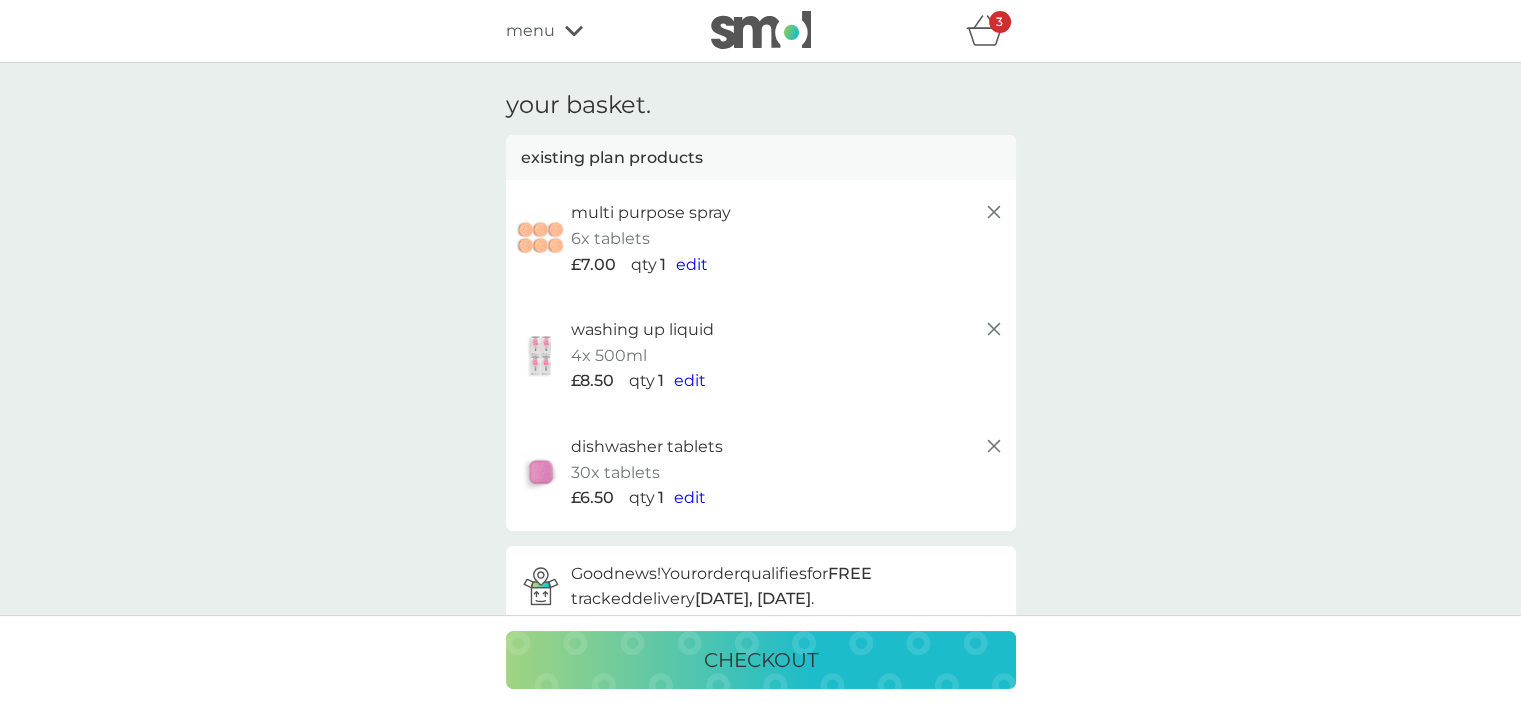 click 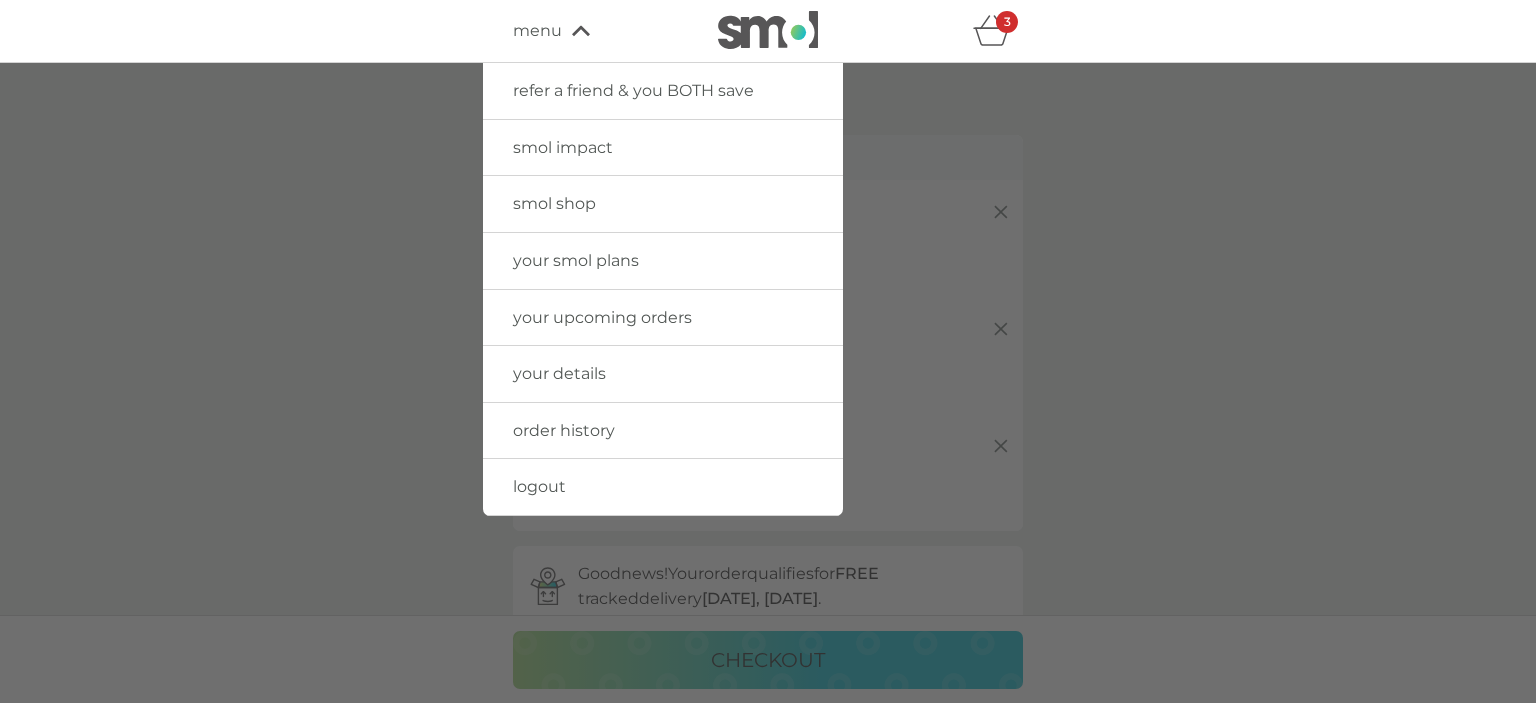 click on "your upcoming orders" at bounding box center [602, 317] 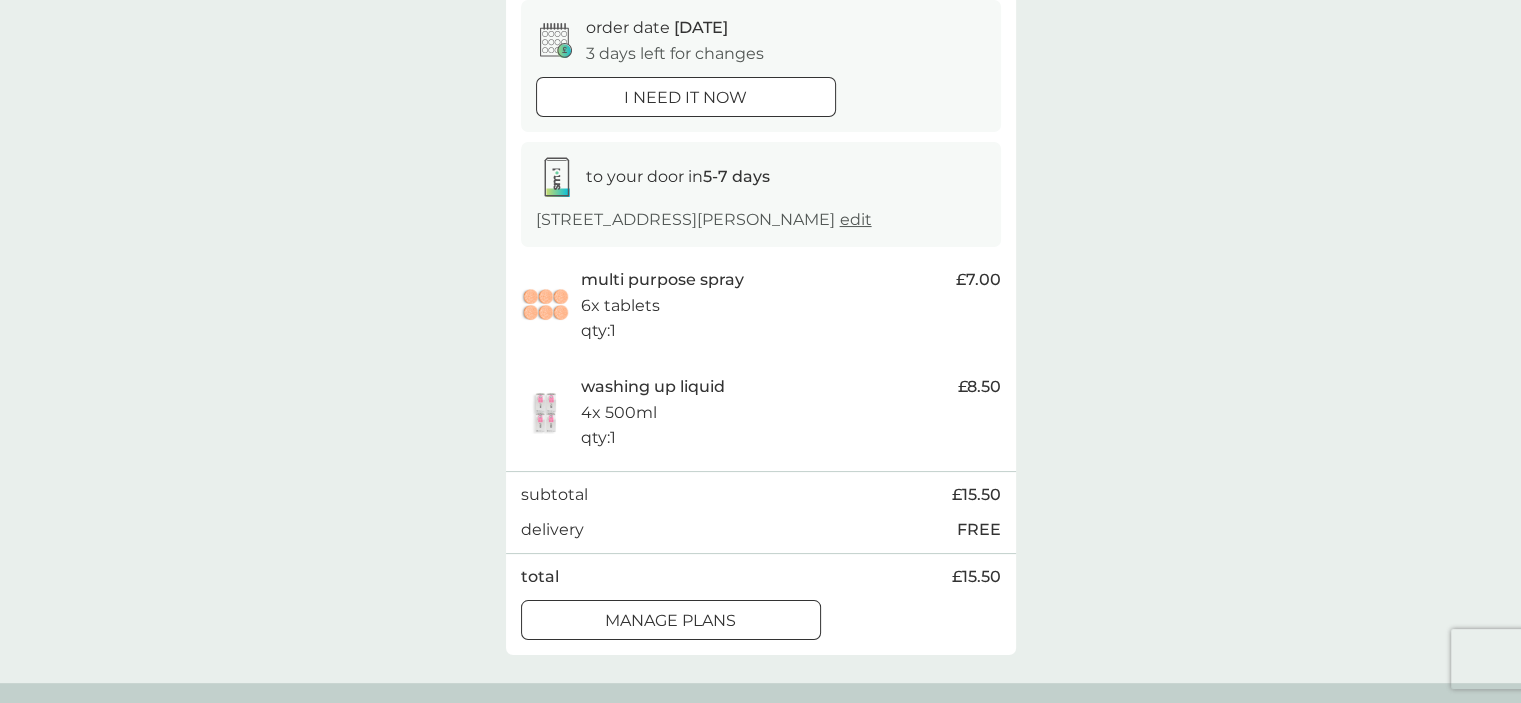 scroll, scrollTop: 400, scrollLeft: 0, axis: vertical 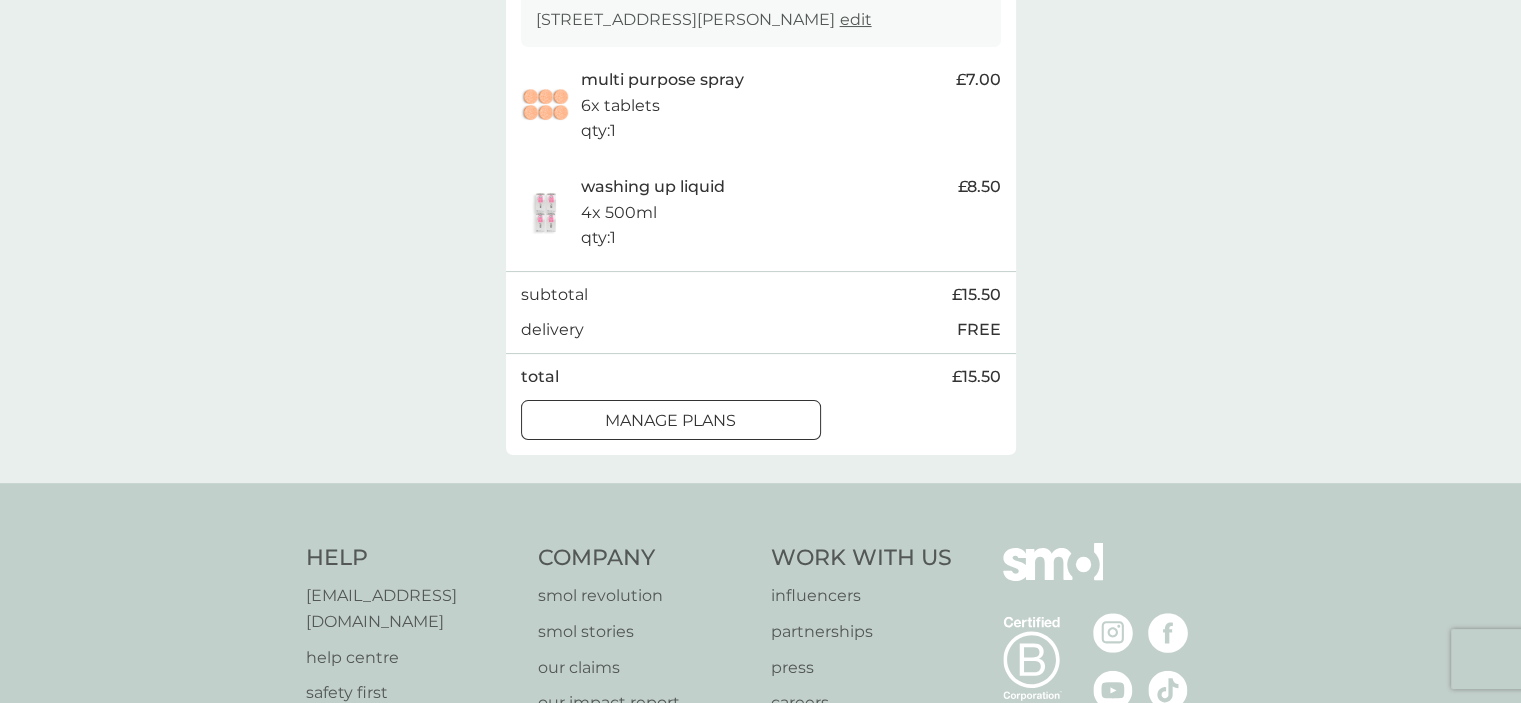 click on "manage plans" at bounding box center (670, 421) 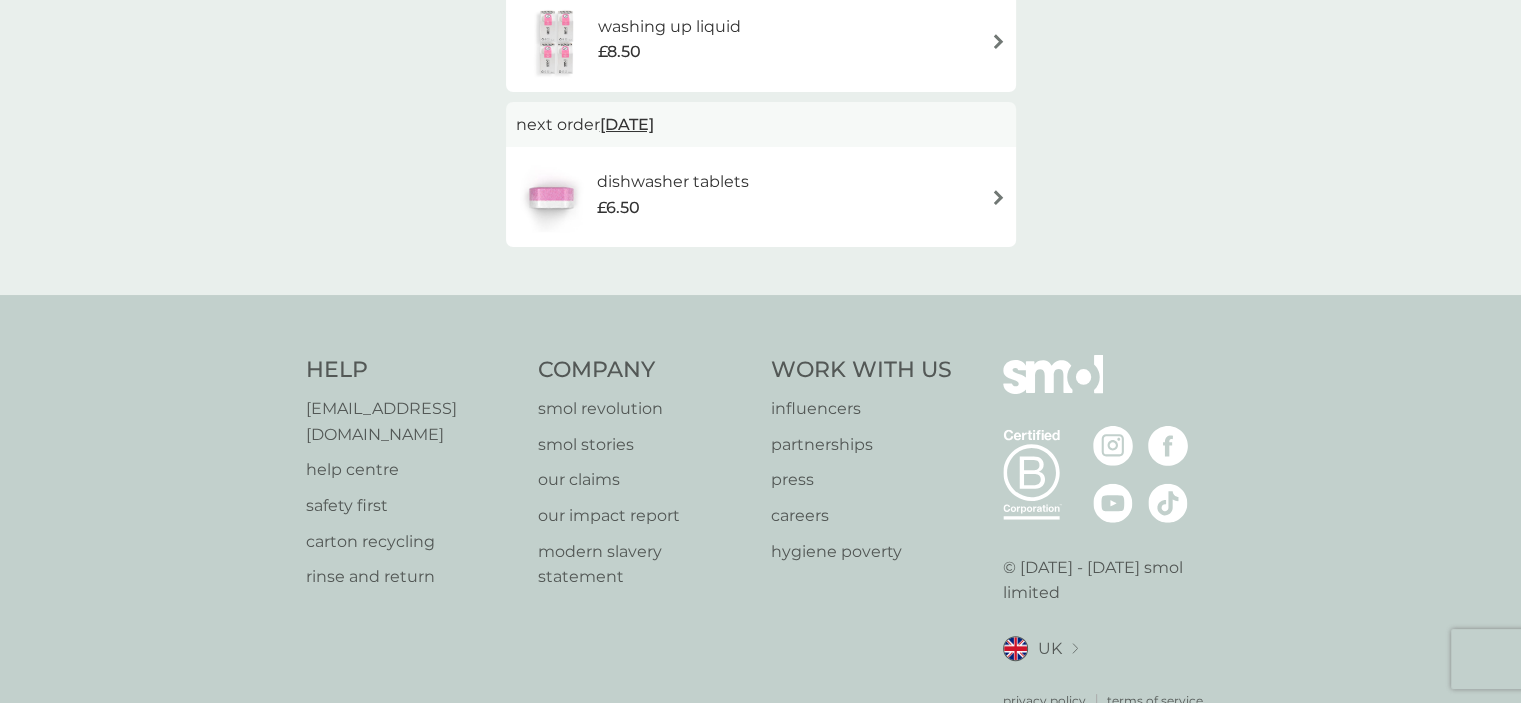 scroll, scrollTop: 0, scrollLeft: 0, axis: both 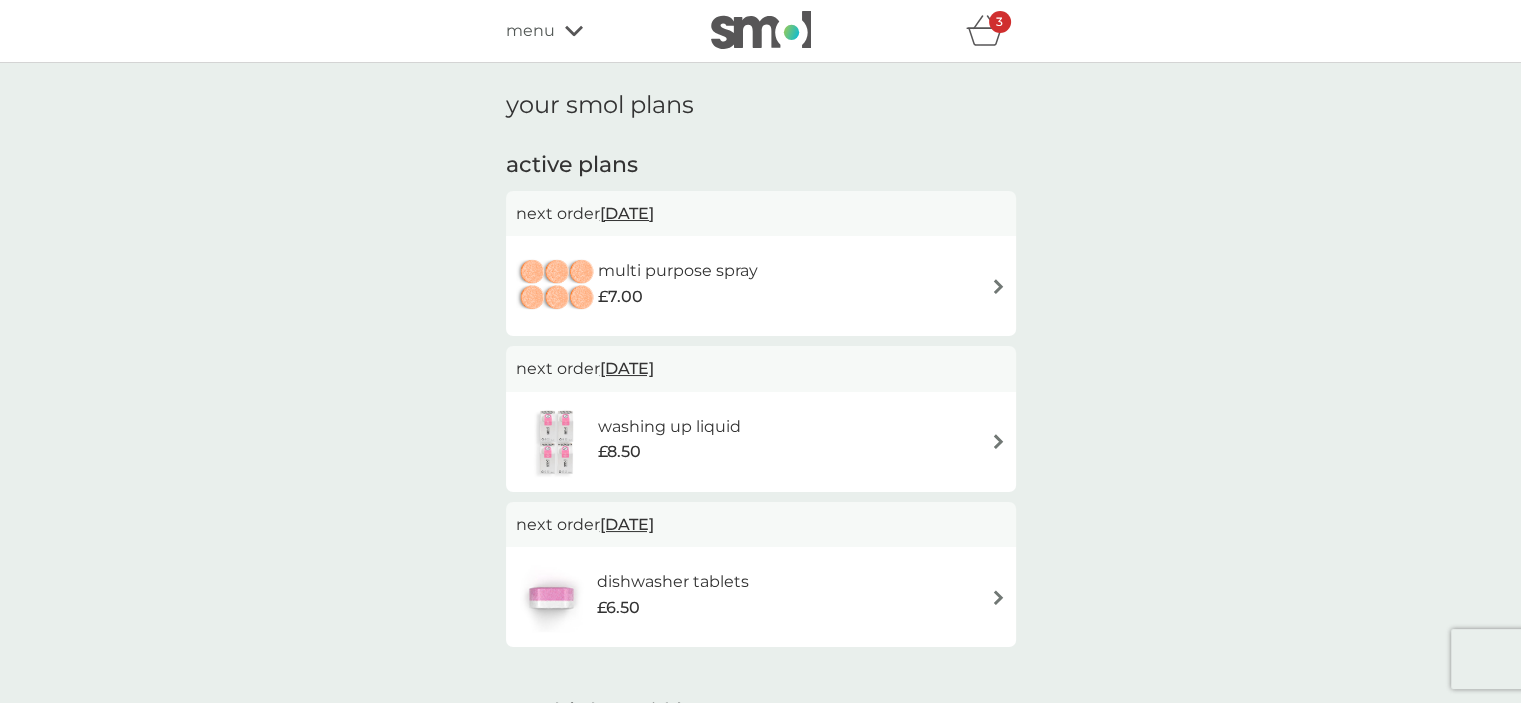 click on "multi purpose spray £7.00" at bounding box center (761, 286) 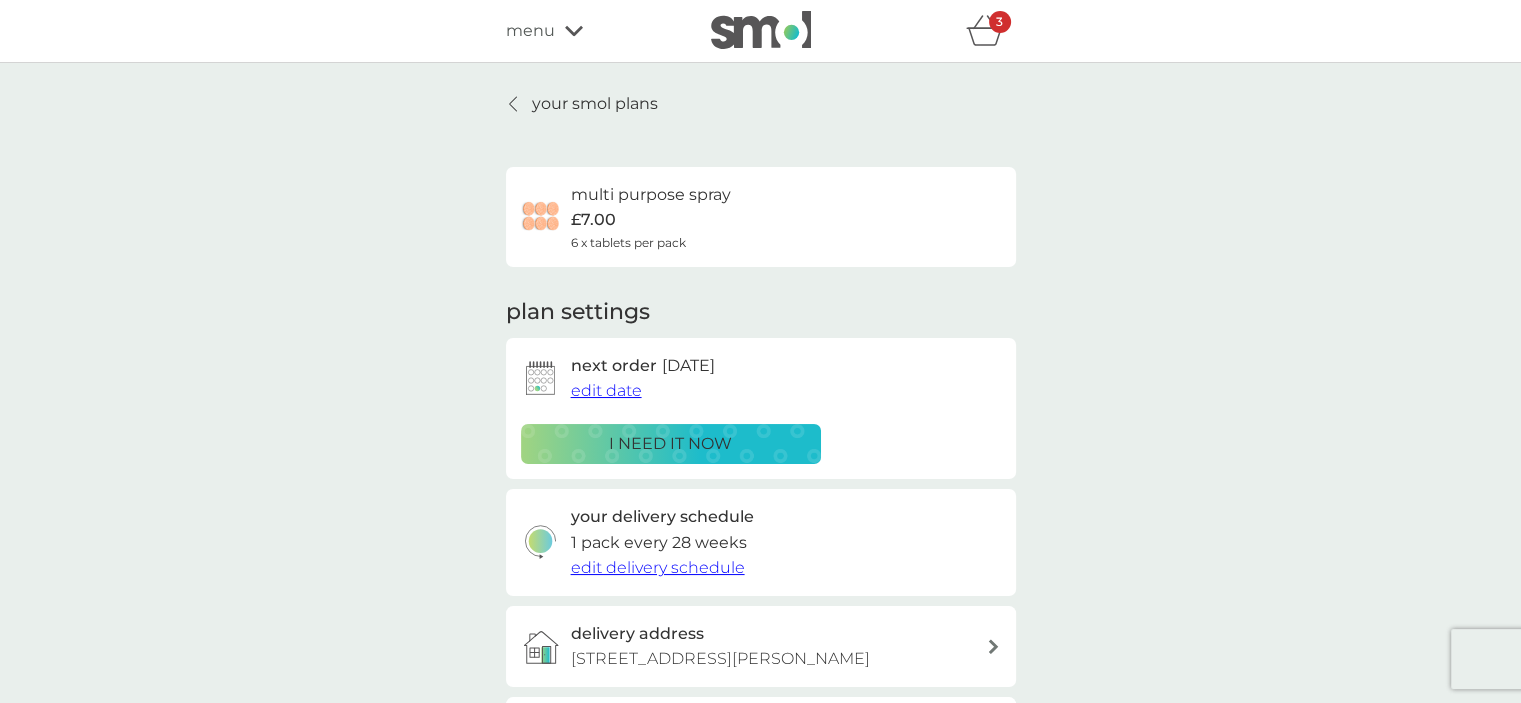 scroll, scrollTop: 200, scrollLeft: 0, axis: vertical 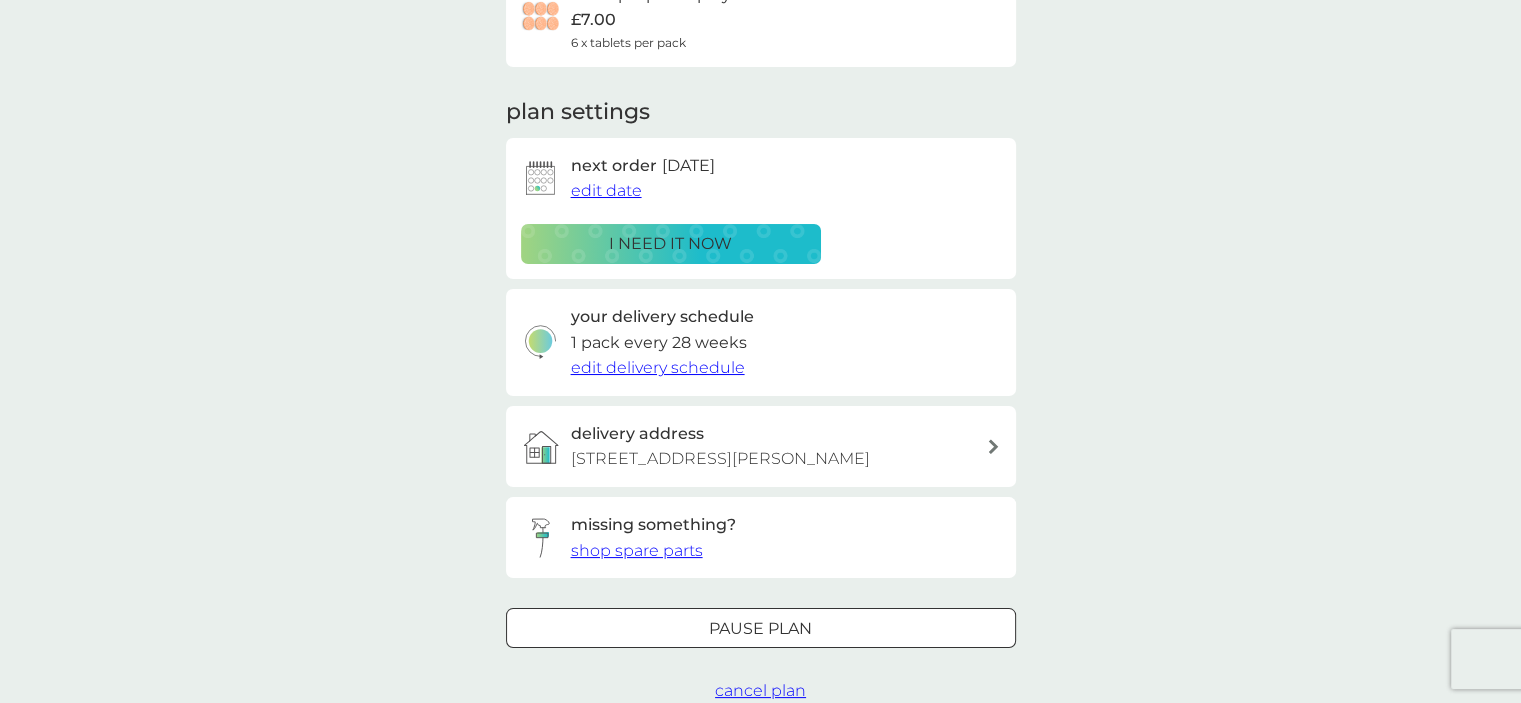 click on "edit date" at bounding box center (606, 190) 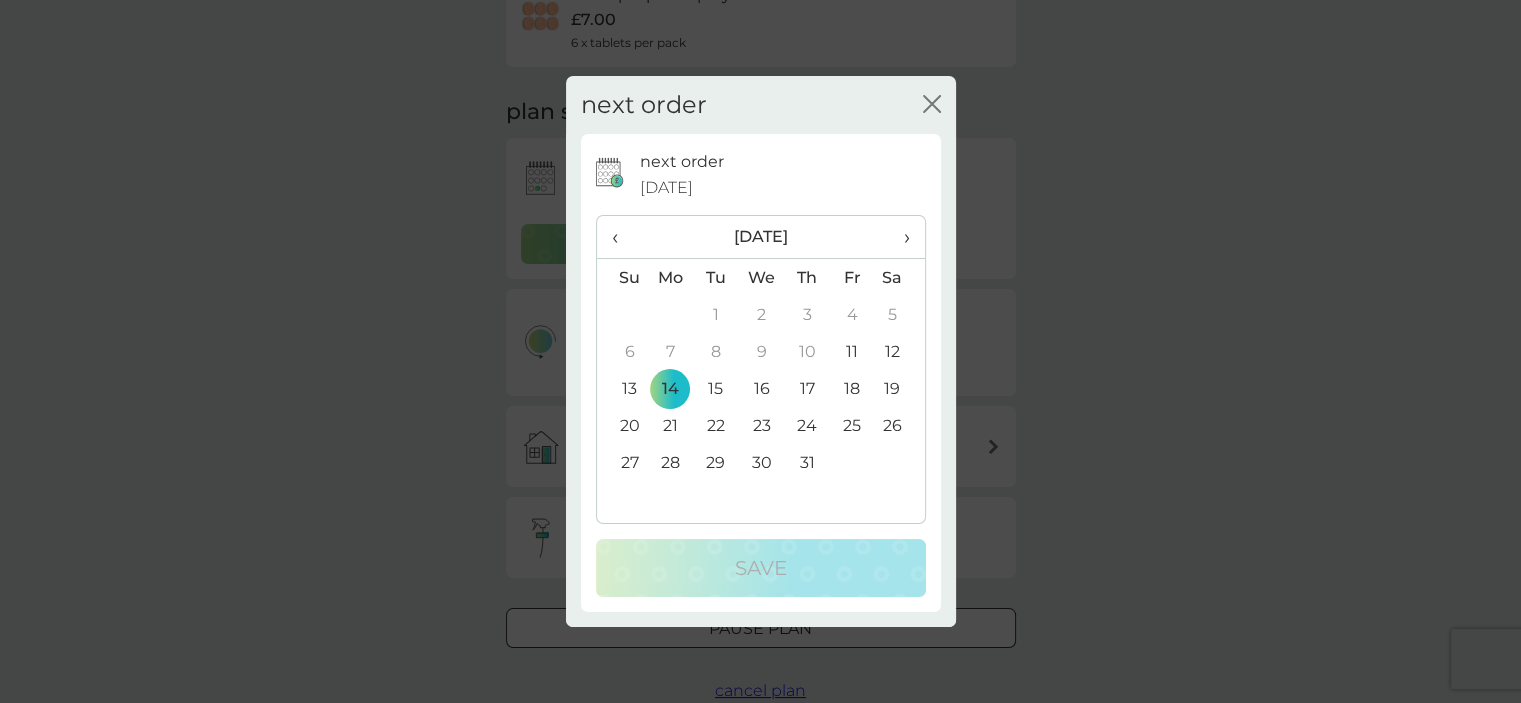 click on "›" at bounding box center (899, 237) 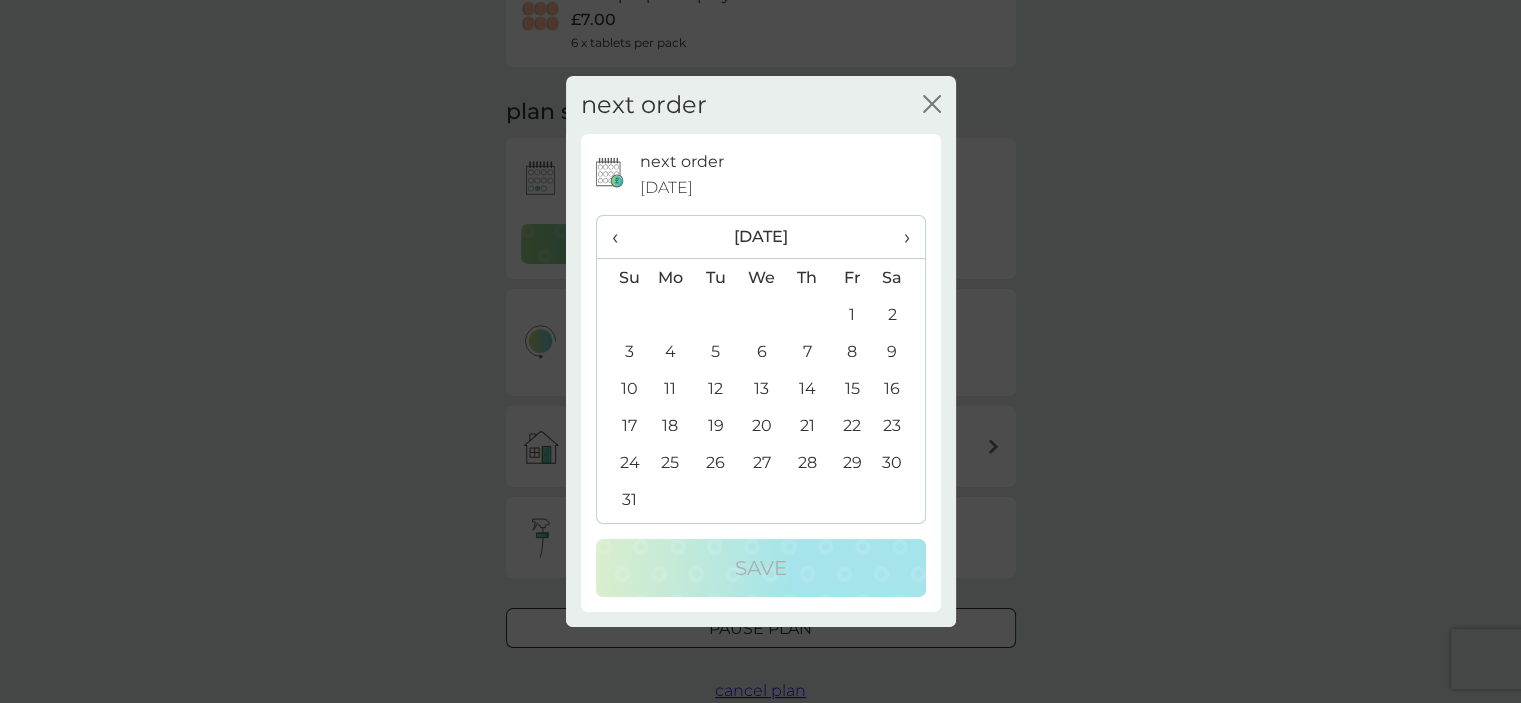 click on "›" at bounding box center [899, 237] 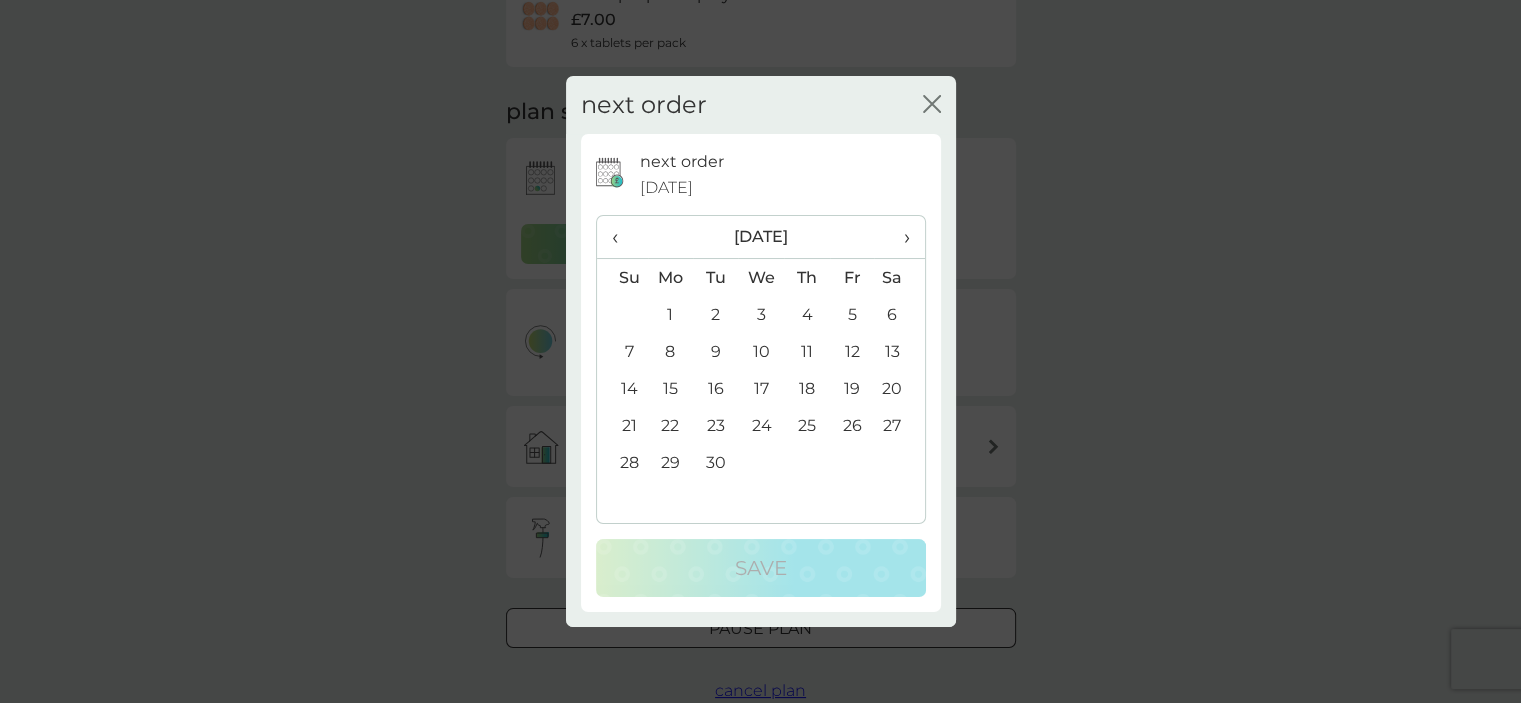 click on "1" at bounding box center [671, 314] 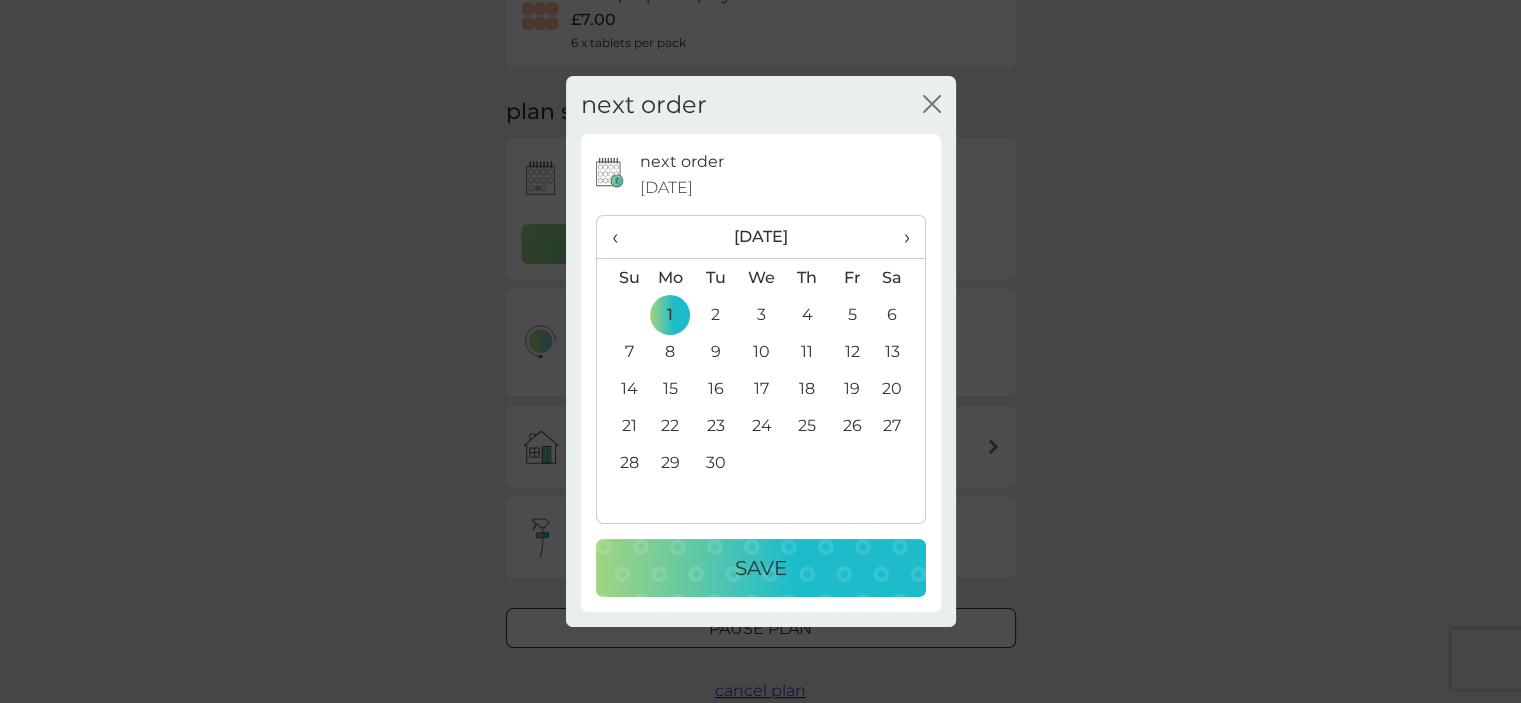 click on "next order 14 Jul 2025 ‹ September 2025 › Su Mo Tu We Th Fr Sa 31 1 2 3 4 5 6 7 8 9 10 11 12 13 14 15 16 17 18 19 20 21 22 23 24 25 26 27 28 29 30 1 2 3 4 5 6 7 8 9 10 11 Save" at bounding box center (761, 373) 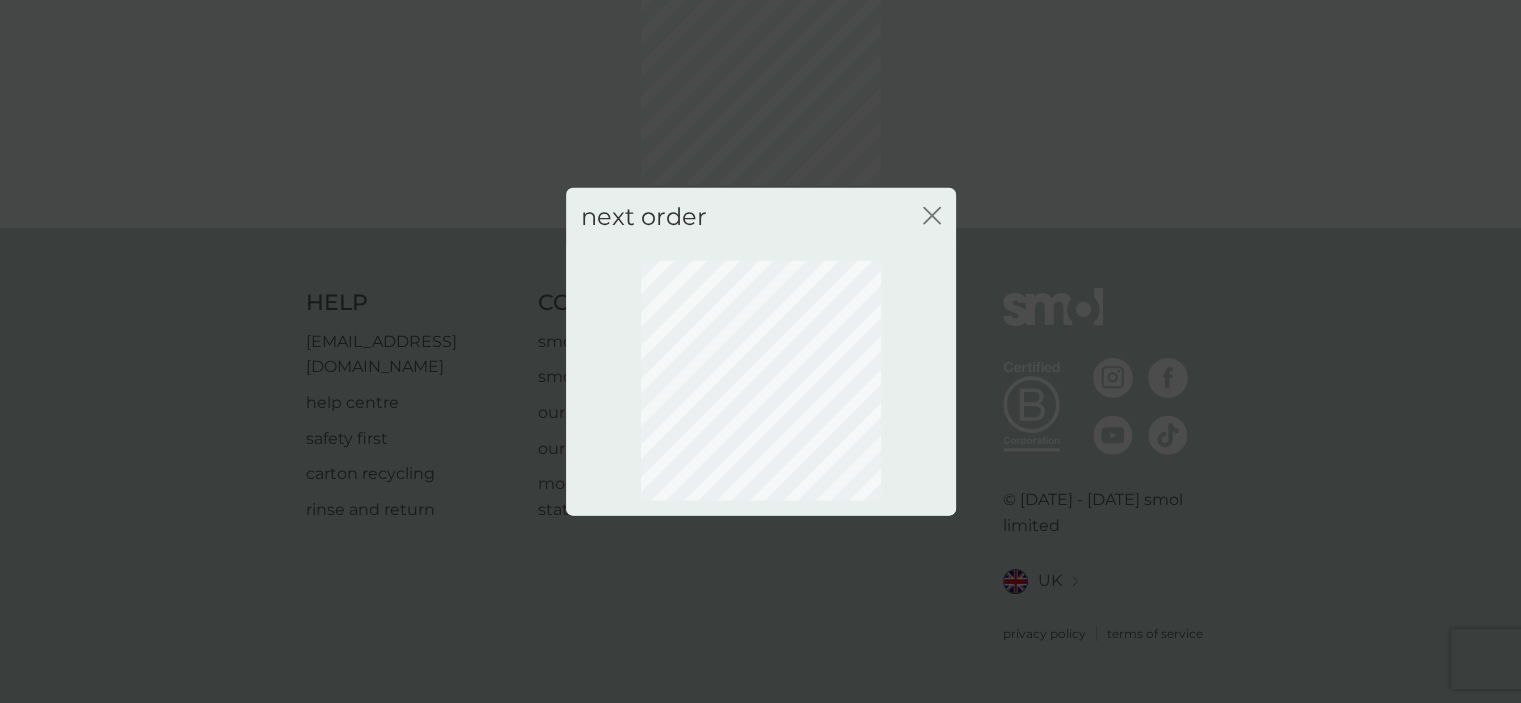 scroll, scrollTop: 135, scrollLeft: 0, axis: vertical 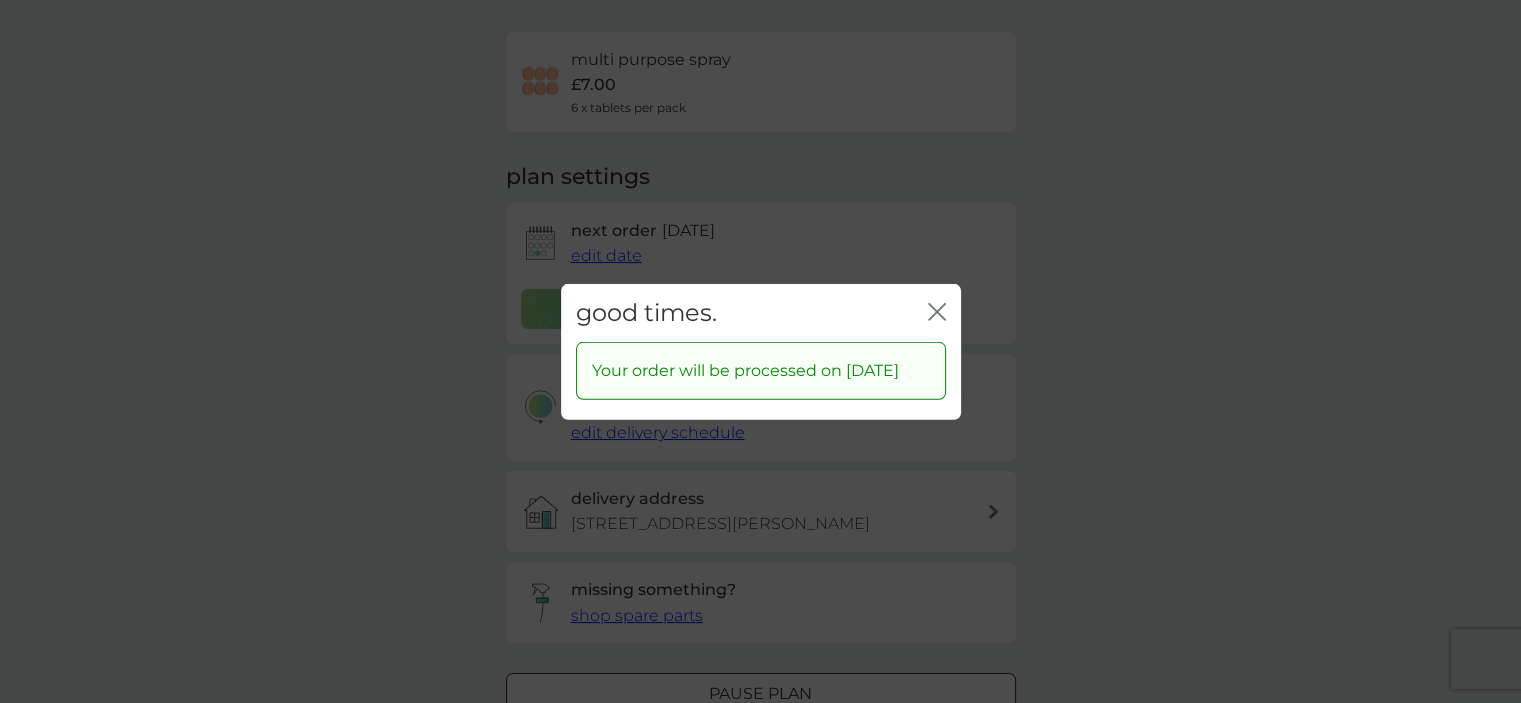 click 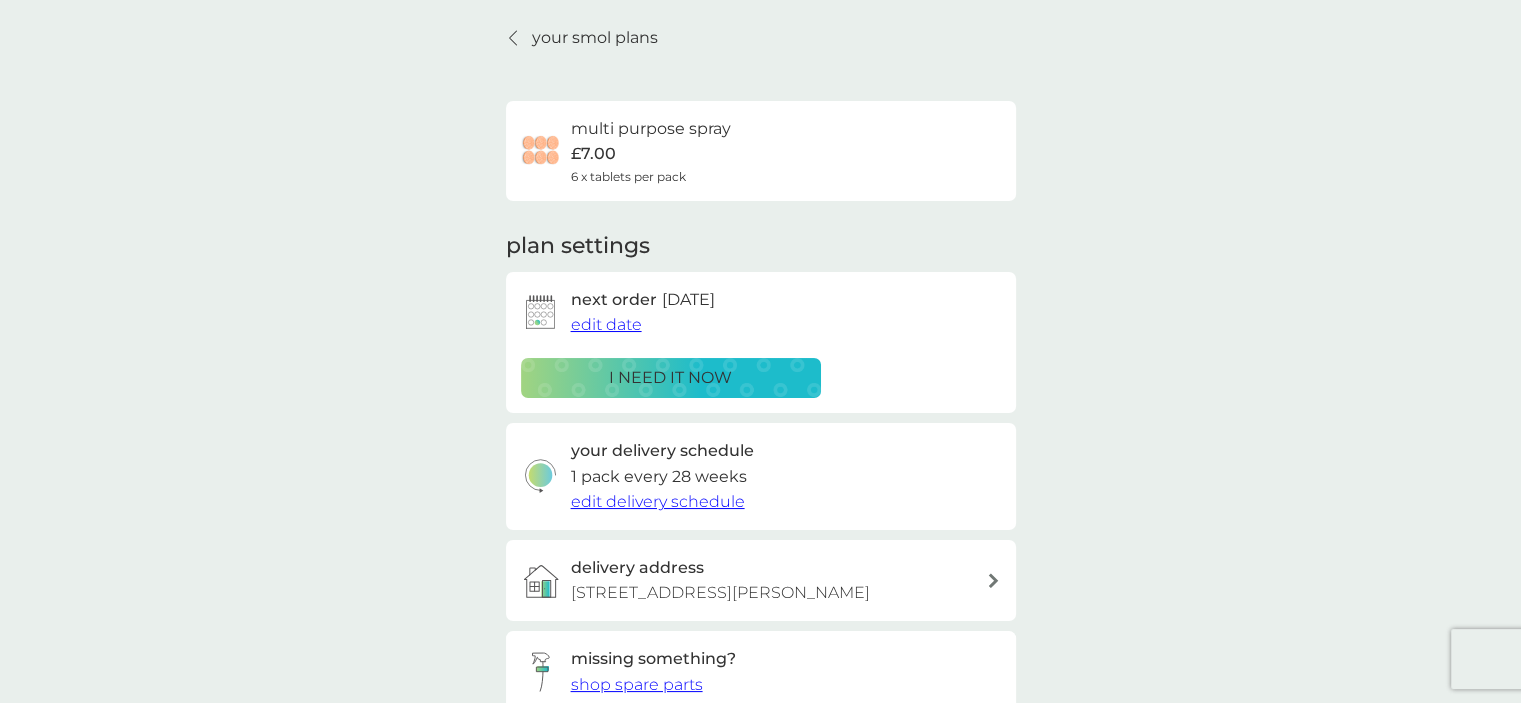 scroll, scrollTop: 0, scrollLeft: 0, axis: both 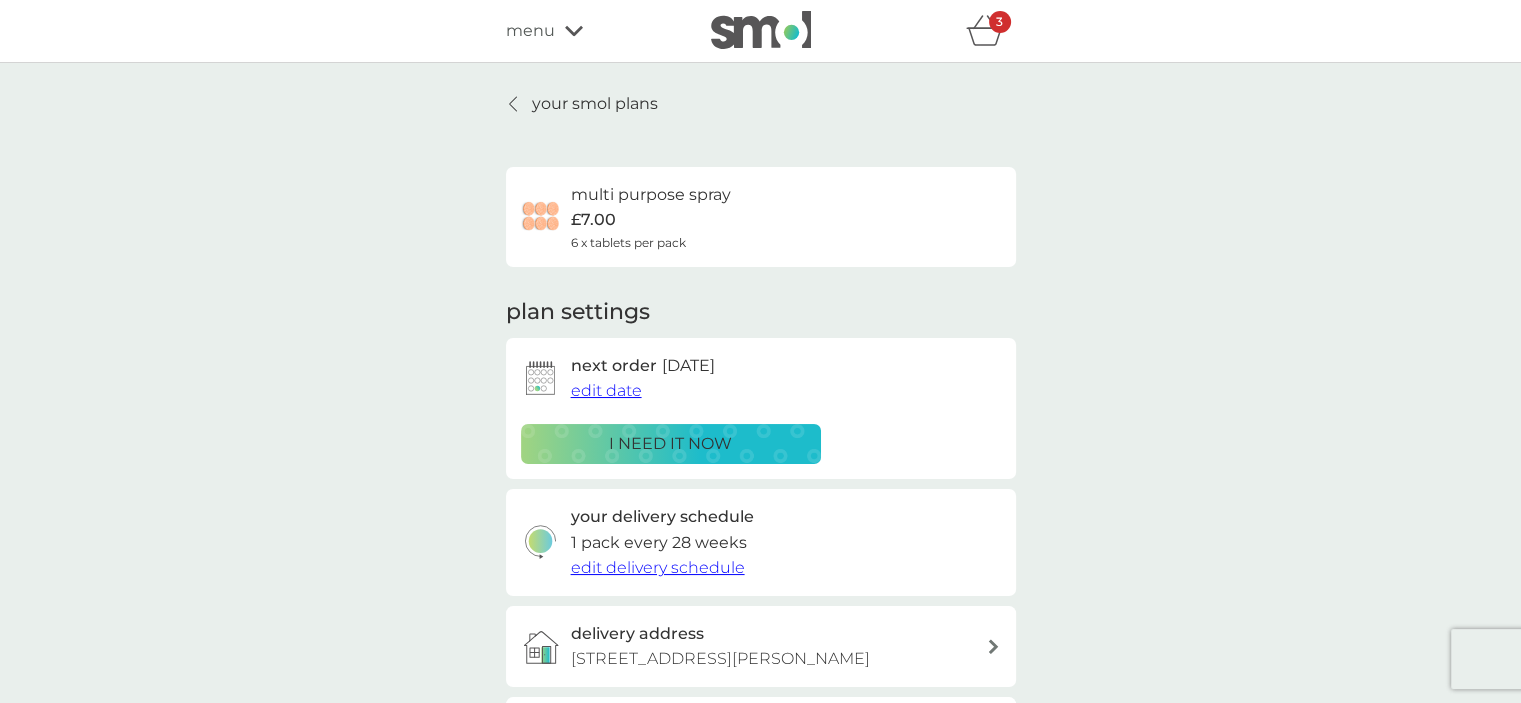 click on "your smol plans multi purpose spray £7.00 6 x tablets per pack plan settings next order 1 Sep 2025 edit date i need it now your delivery schedule 1 pack every 28 weeks edit delivery schedule delivery address 183, Bath Road,  Stroud, GL5 3TA missing something? shop spare parts Pause plan cancel plan" at bounding box center (760, 497) 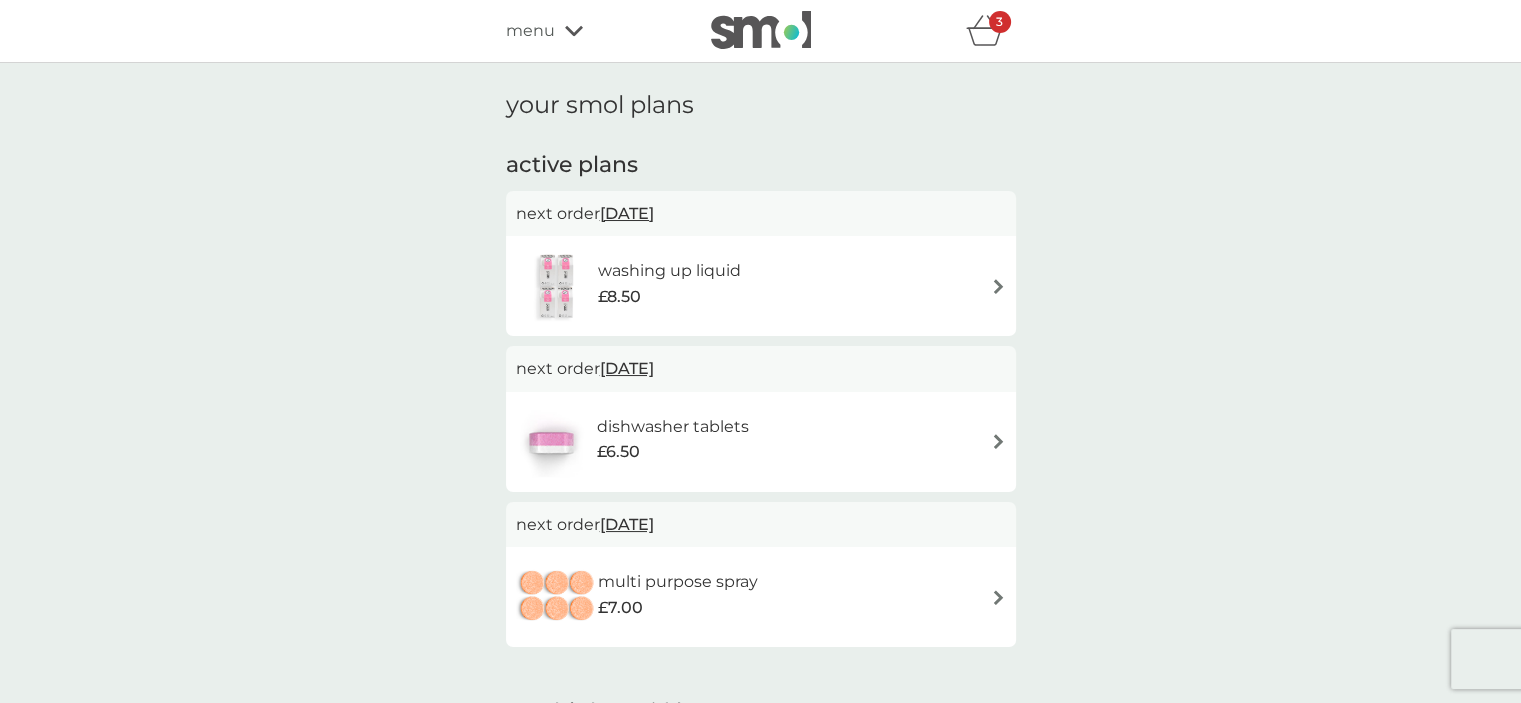 click on "washing up liquid £8.50" at bounding box center [761, 286] 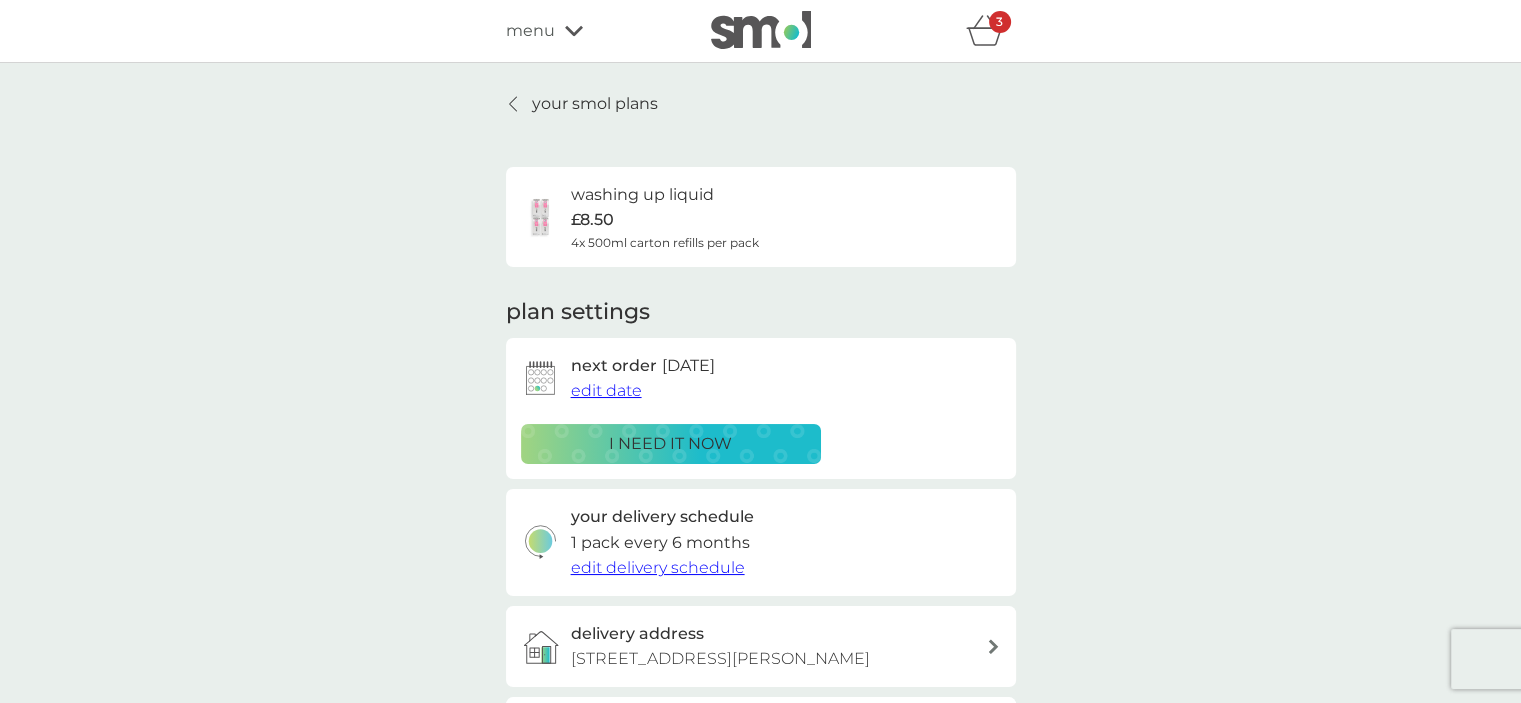 click on "edit date" at bounding box center [606, 390] 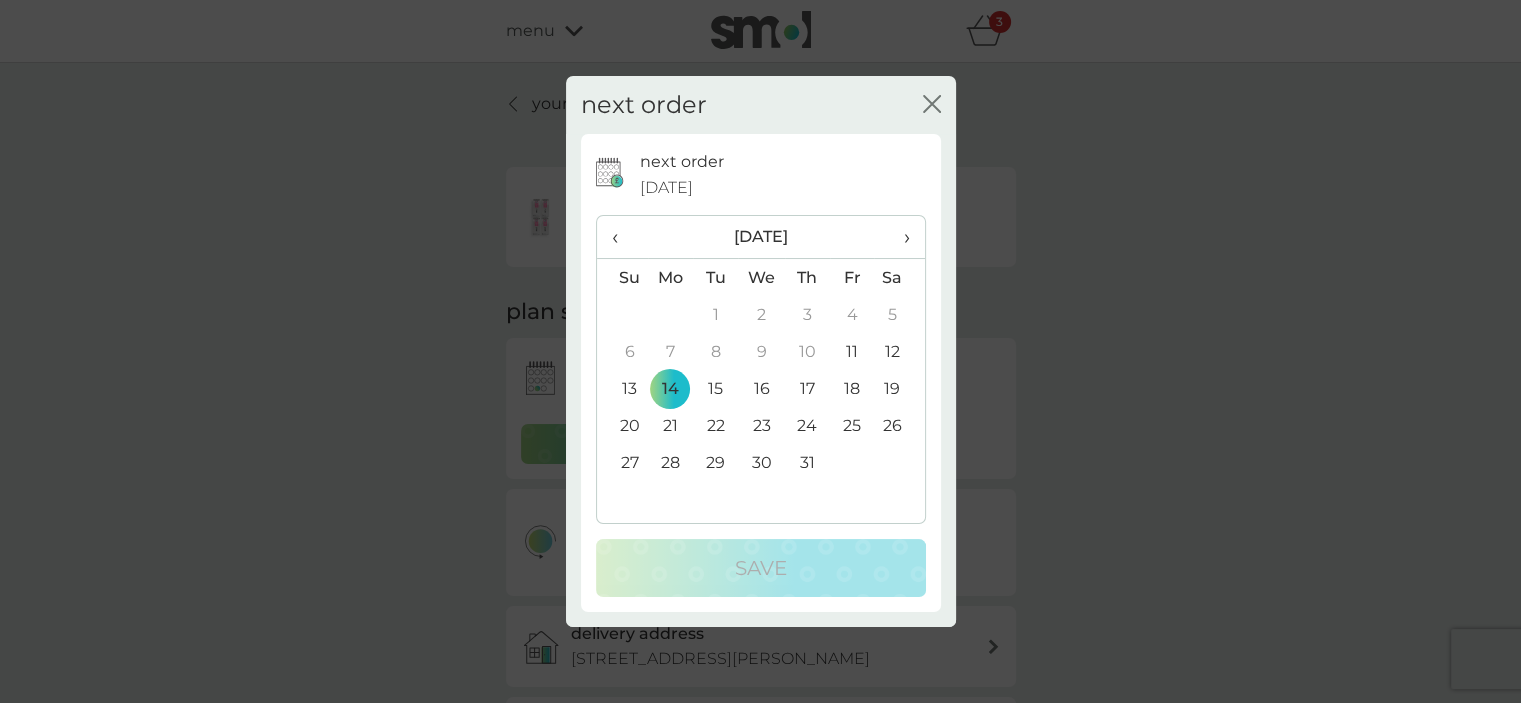 click on "›" at bounding box center (899, 237) 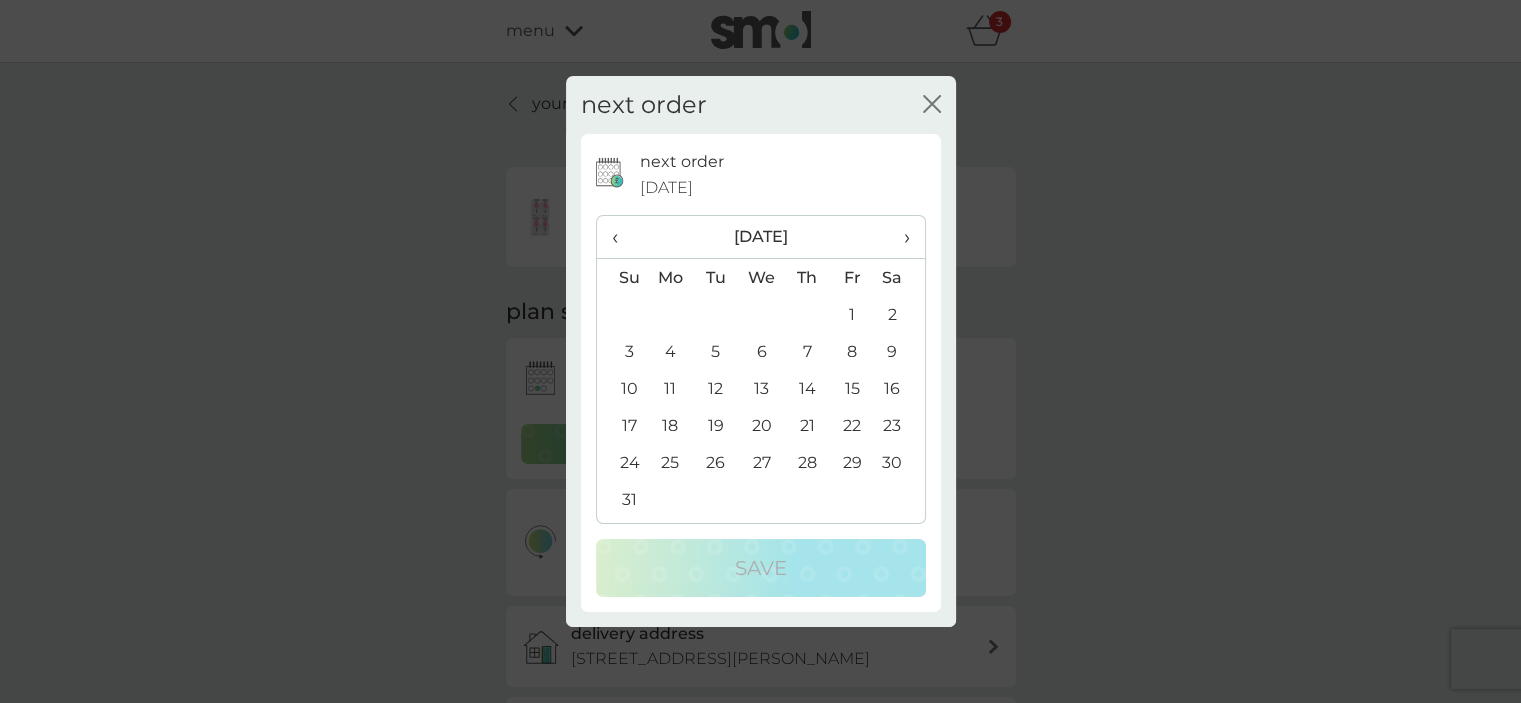 click on "›" at bounding box center [899, 237] 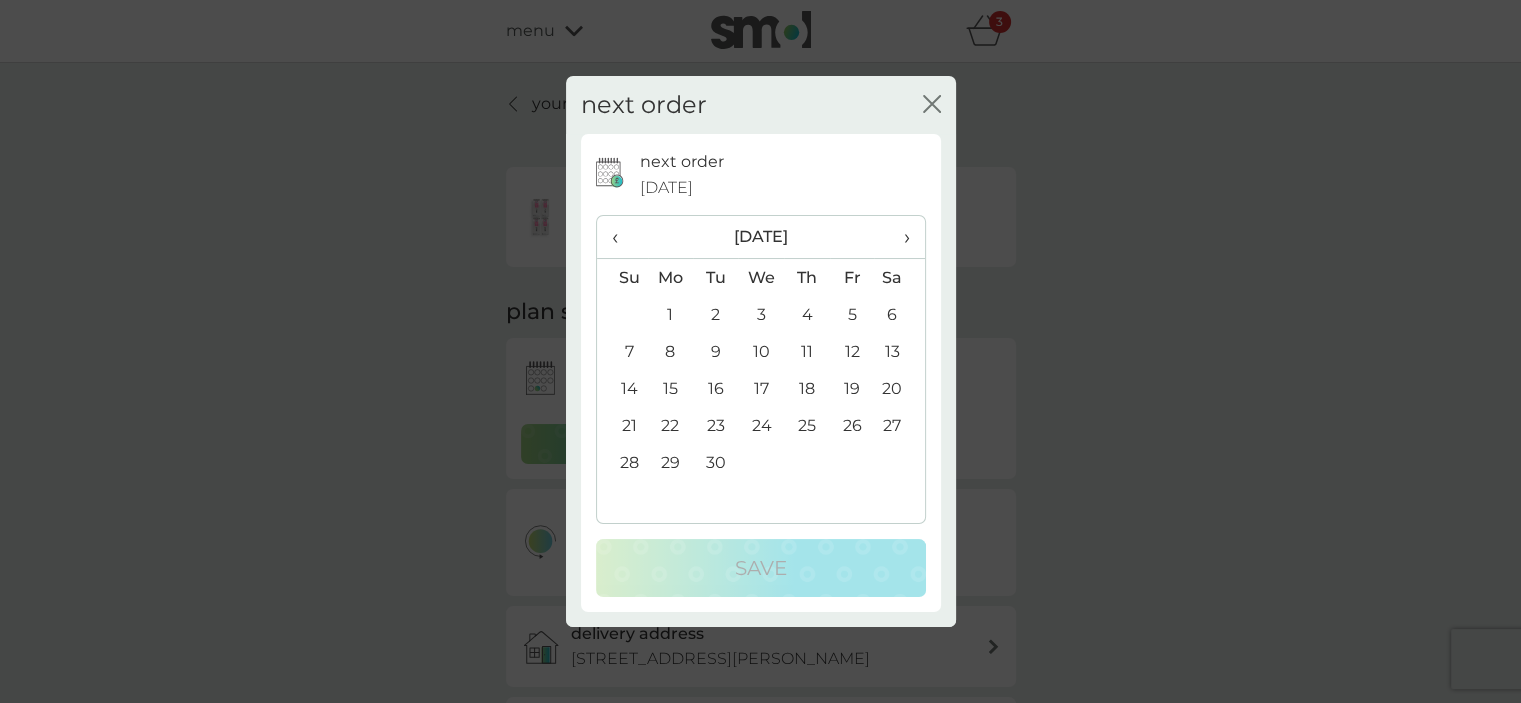 click on "1" at bounding box center [671, 314] 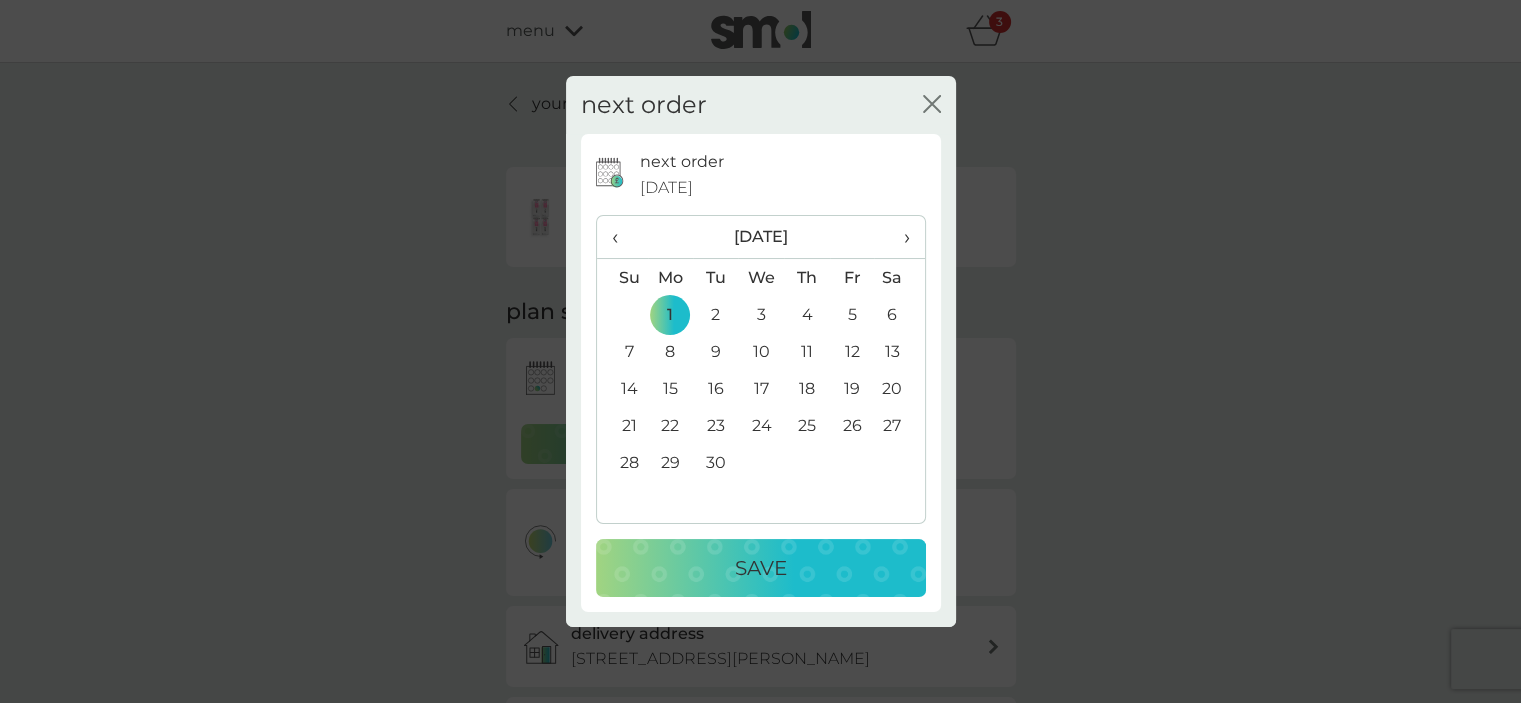 click on "Save" at bounding box center [761, 568] 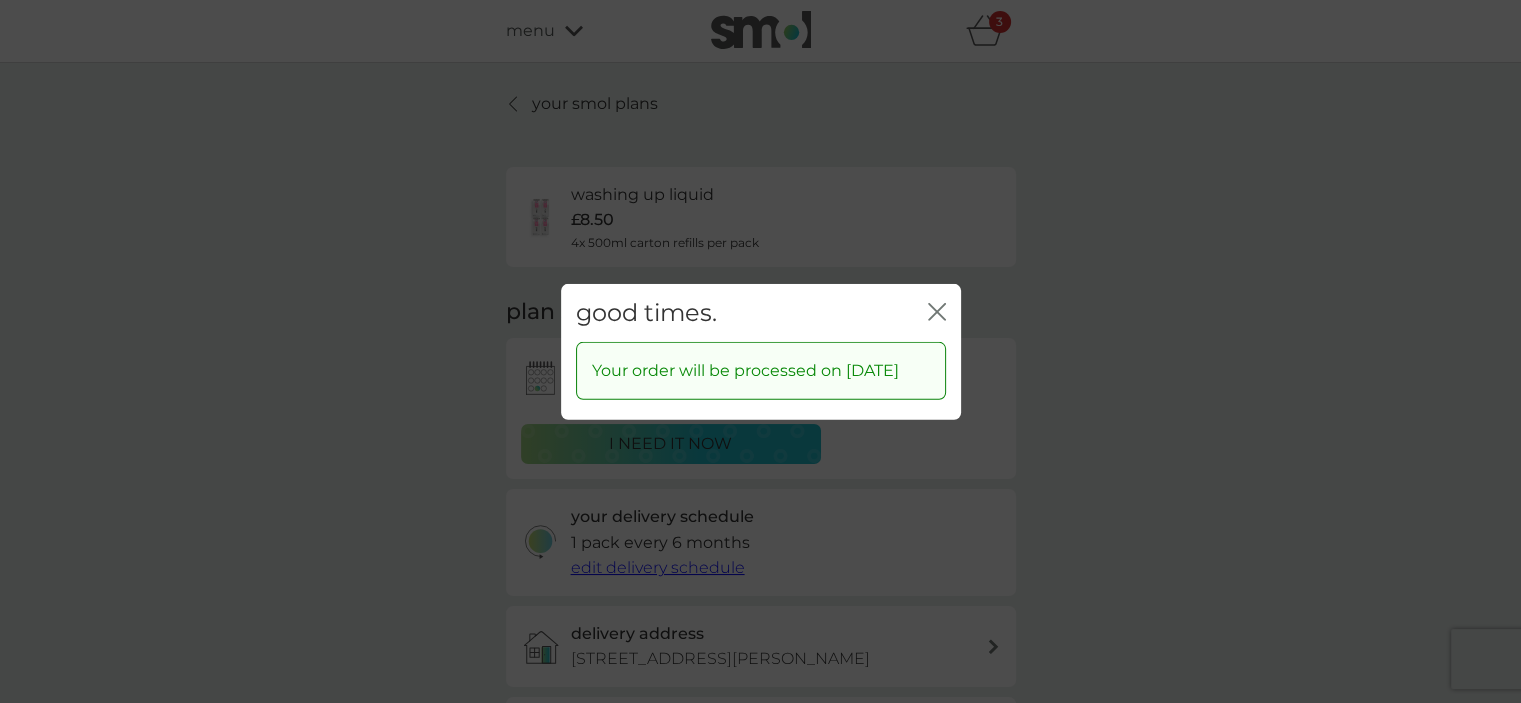 click on "close" 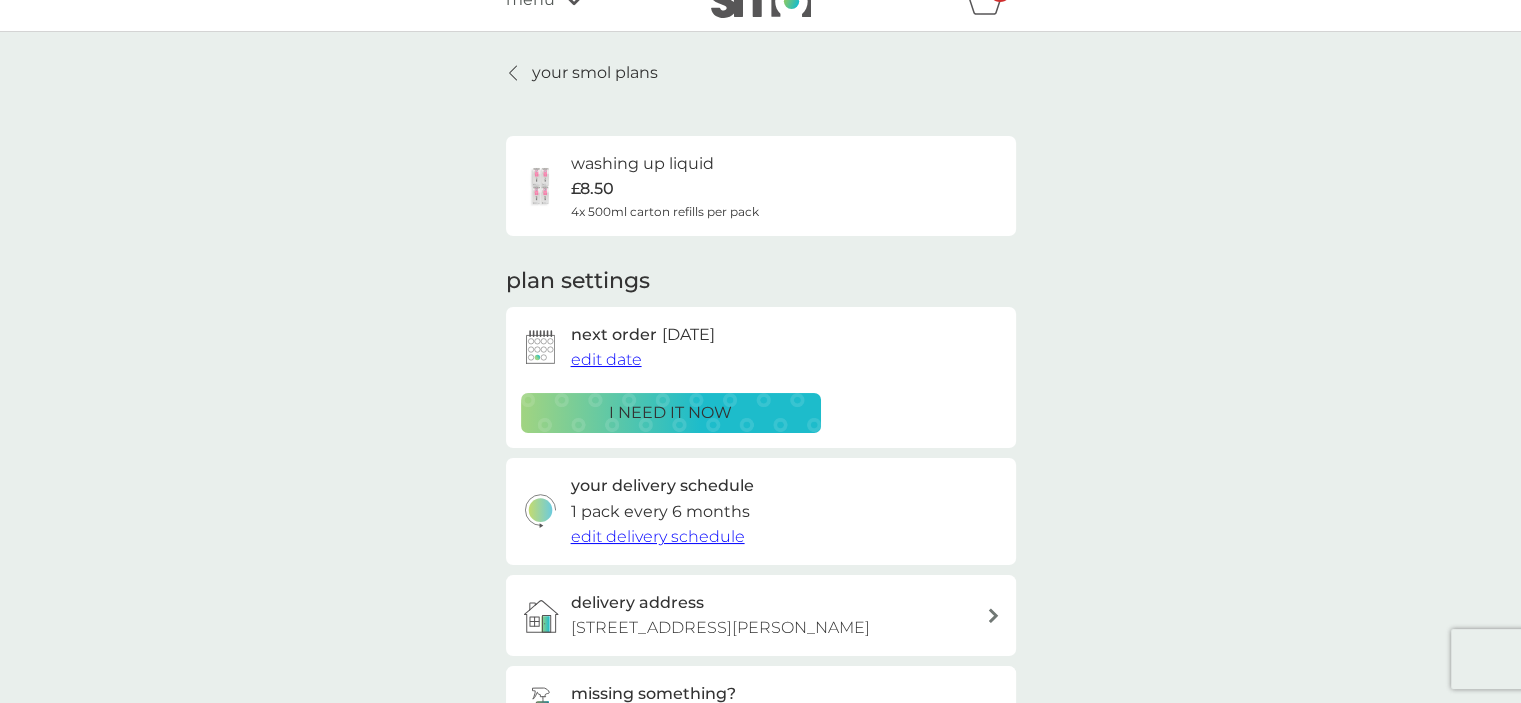 scroll, scrollTop: 0, scrollLeft: 0, axis: both 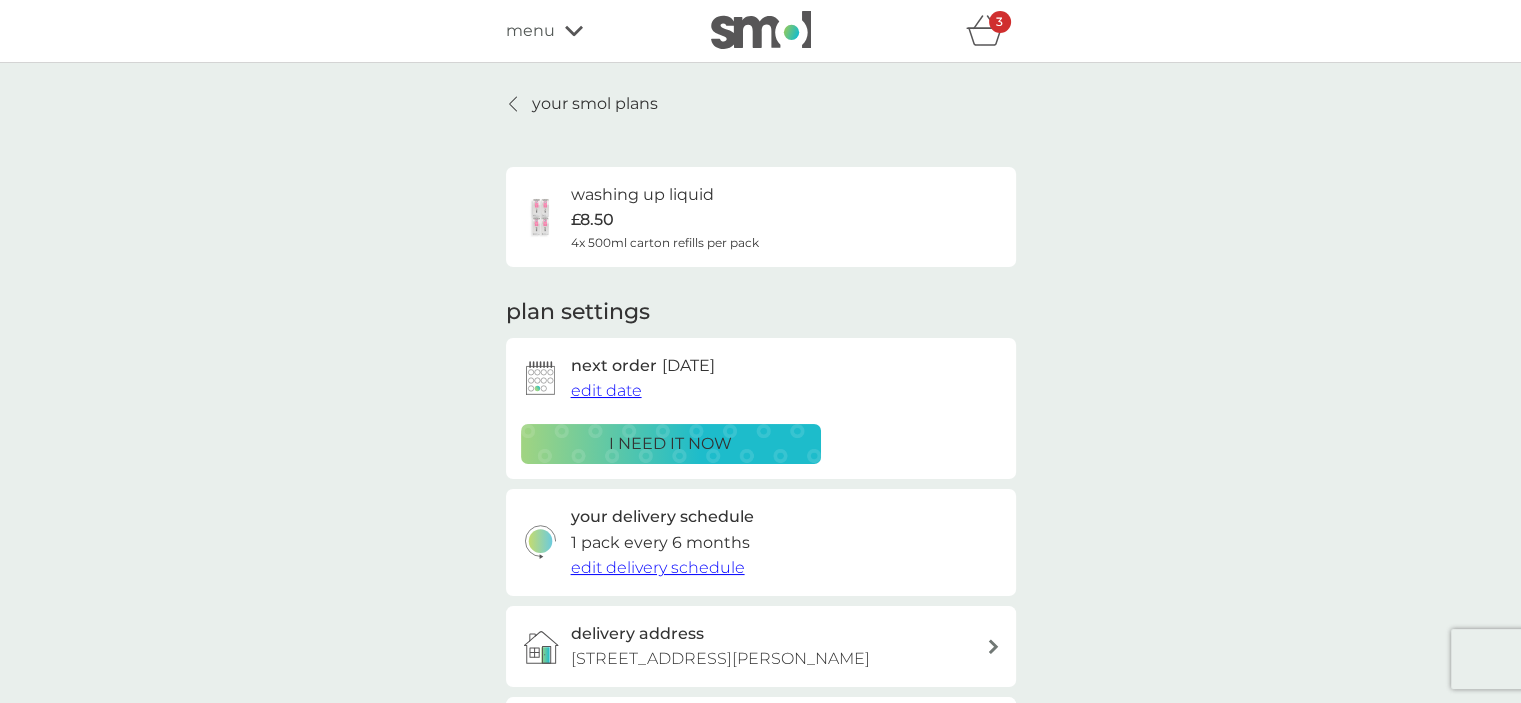 click at bounding box center (514, 104) 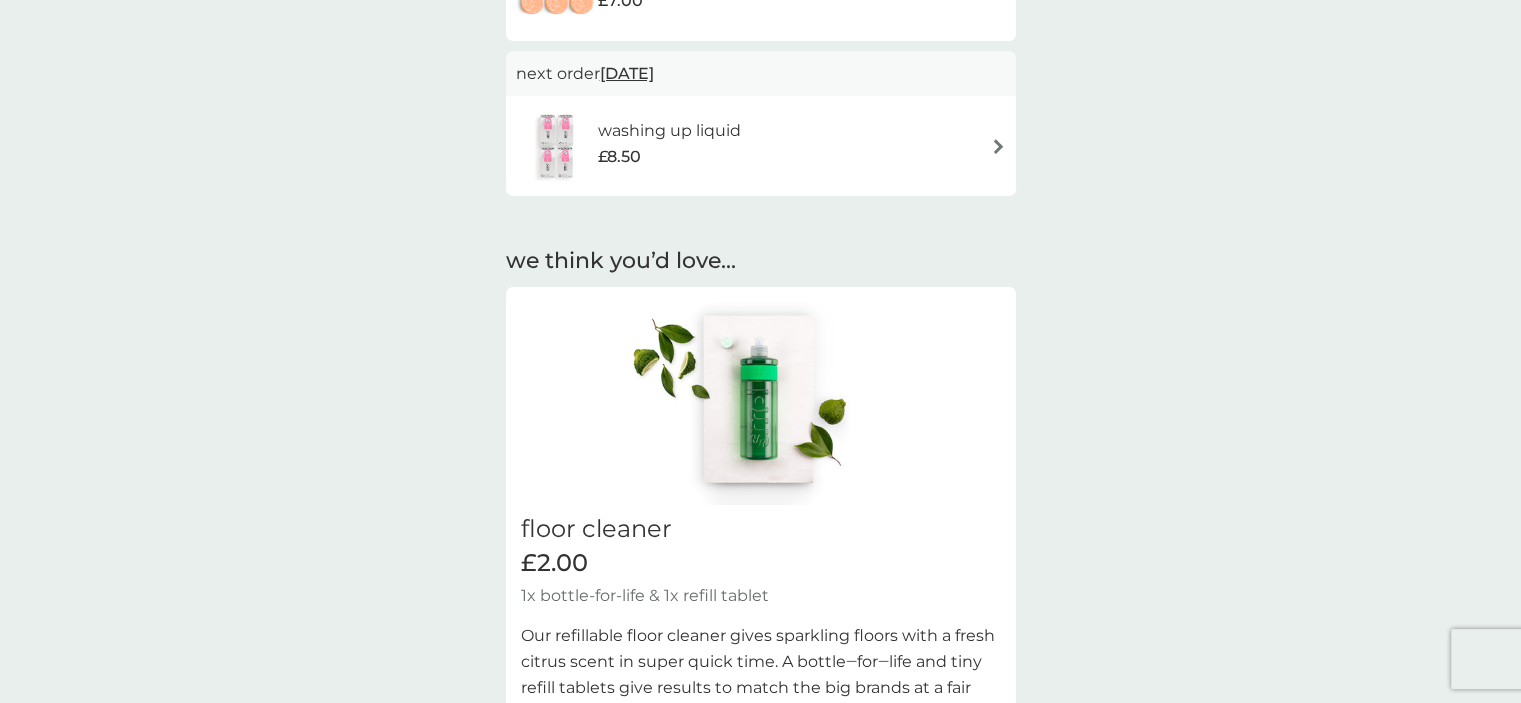 scroll, scrollTop: 700, scrollLeft: 0, axis: vertical 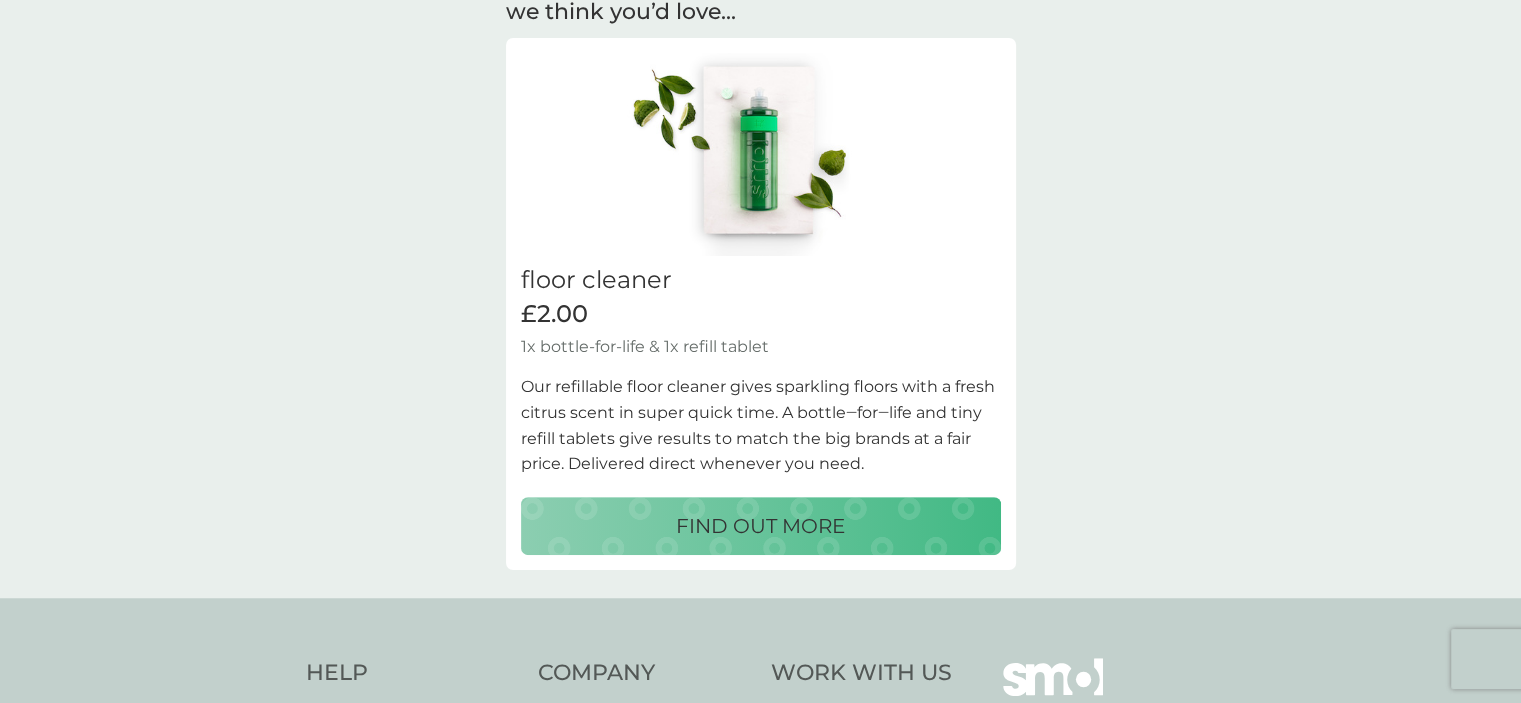 click on "Our refillable floor cleaner gives sparkling floors with a fresh citrus scent in super quick time. A bottle‒for‒life and tiny refill tablets give results to match the big brands at a fair price. Delivered direct whenever you need." at bounding box center [761, 425] 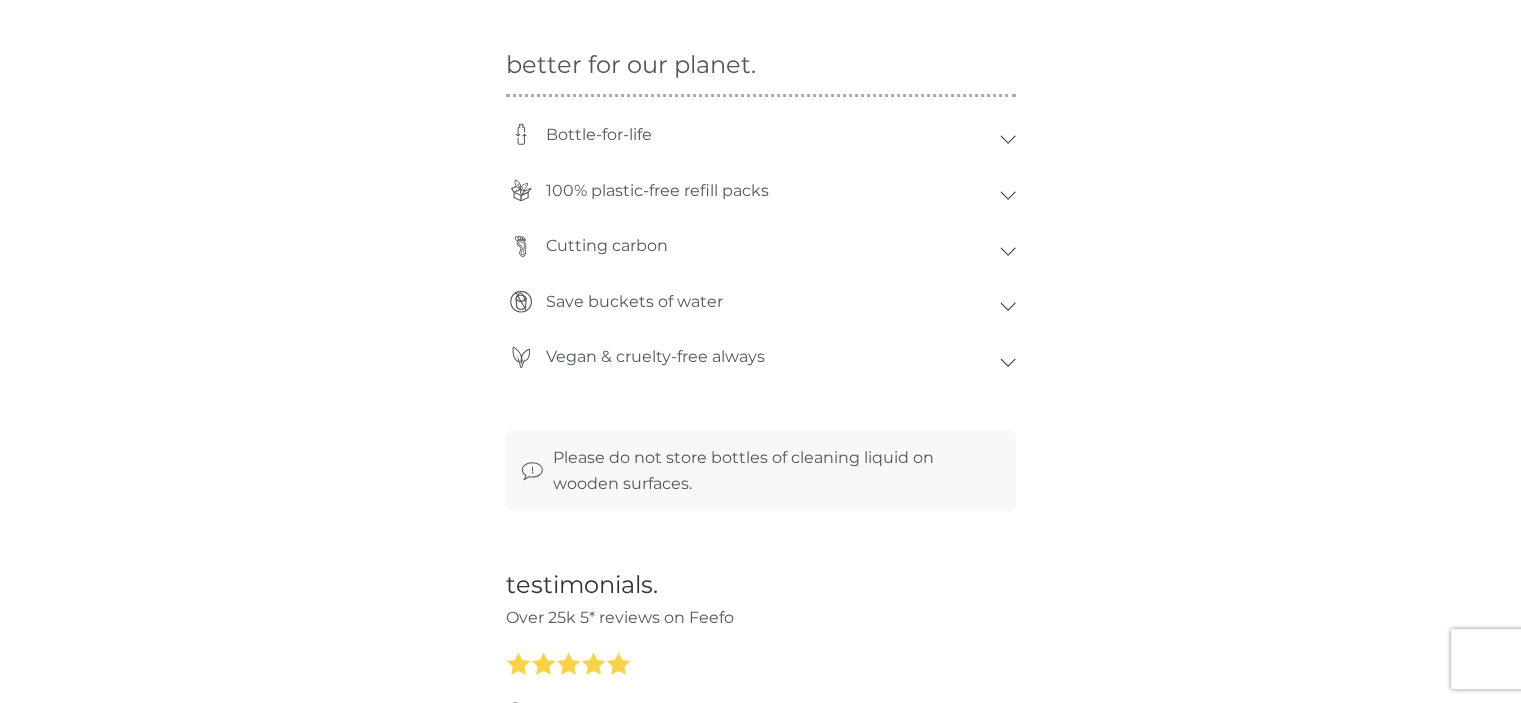 scroll, scrollTop: 1900, scrollLeft: 0, axis: vertical 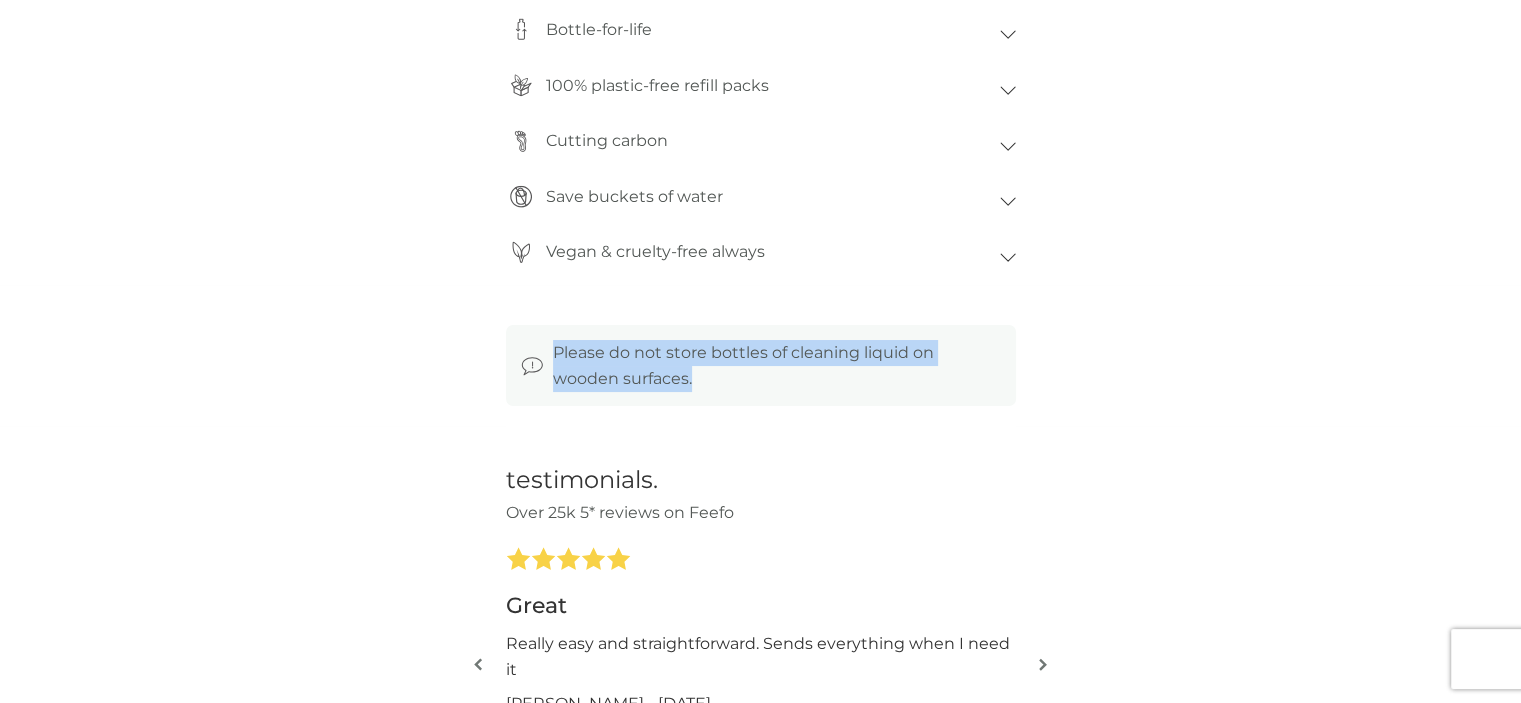 drag, startPoint x: 756, startPoint y: 393, endPoint x: 542, endPoint y: 361, distance: 216.3793 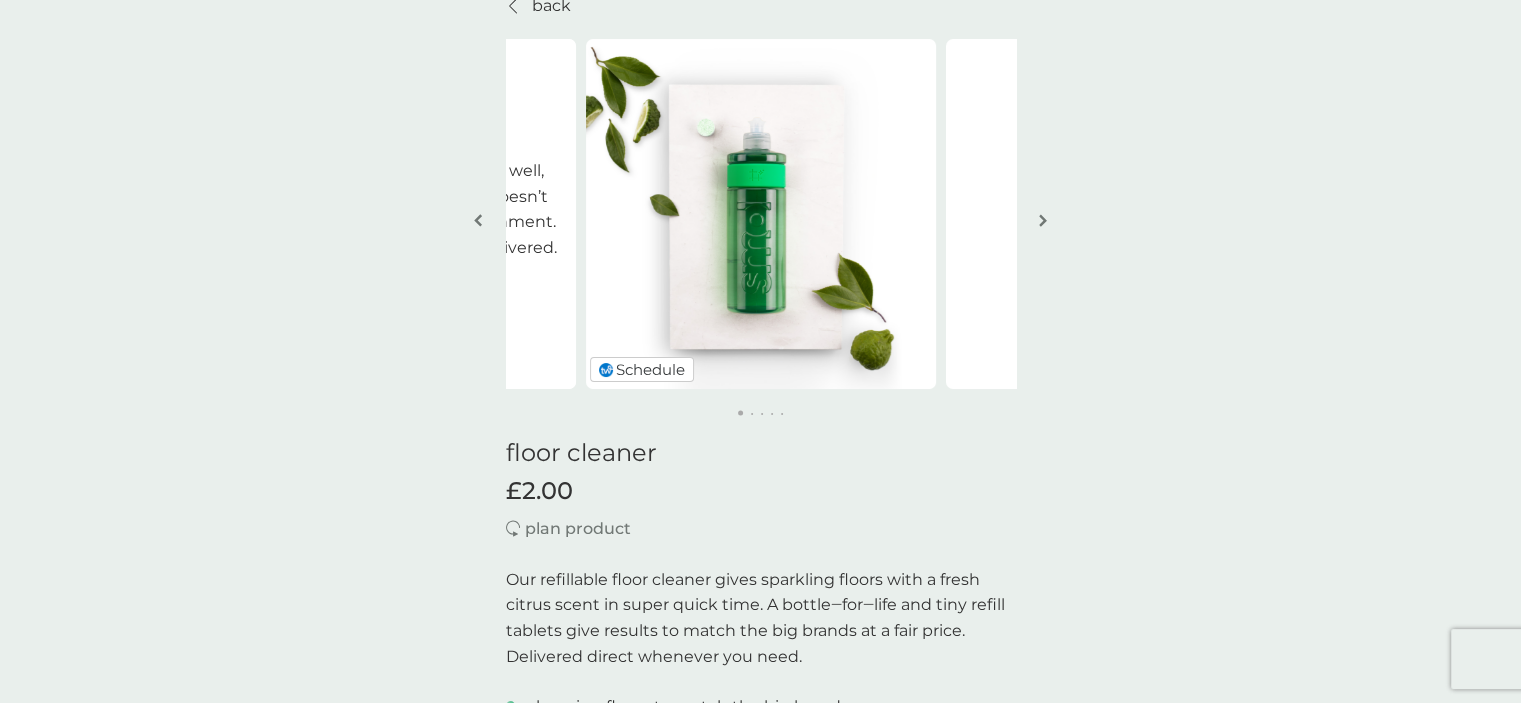 scroll, scrollTop: 0, scrollLeft: 0, axis: both 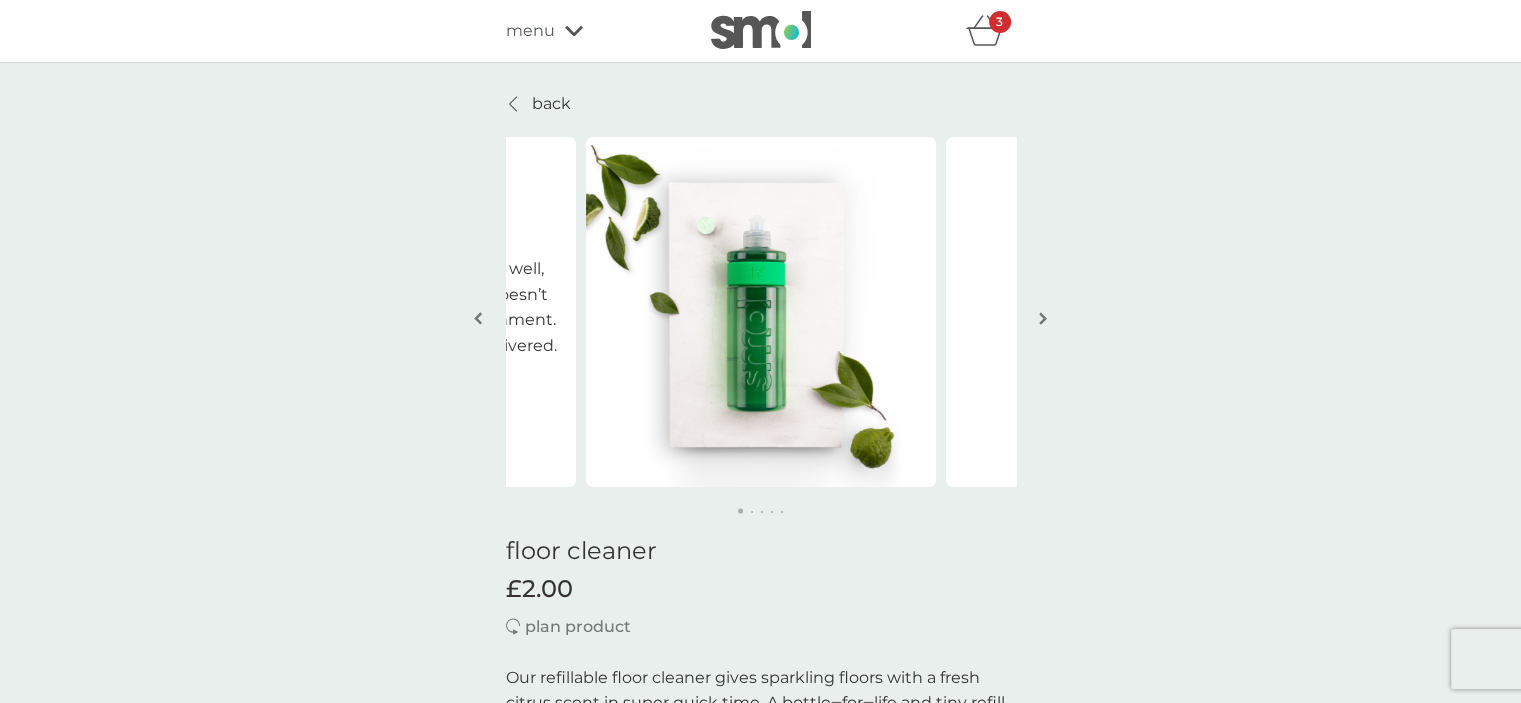click 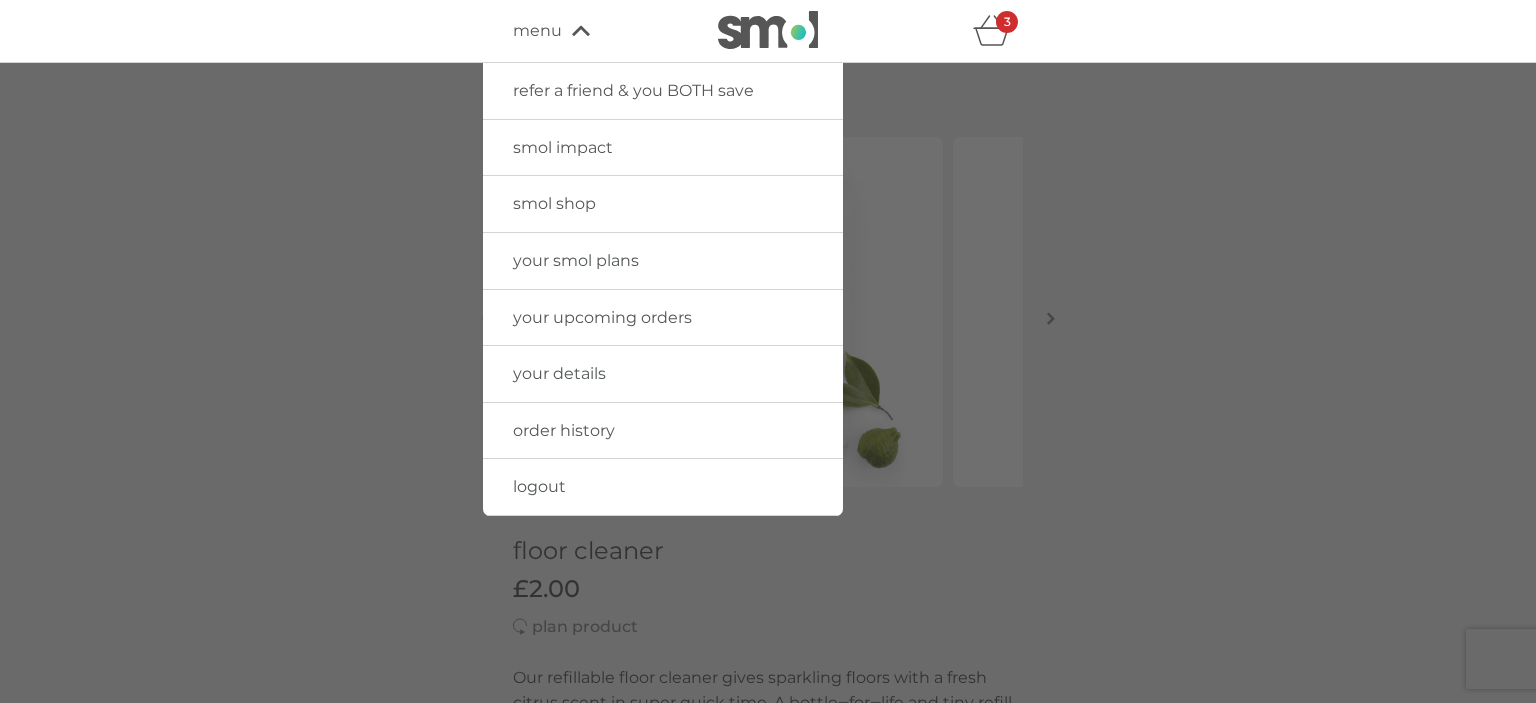 click on "smol shop" at bounding box center [663, 204] 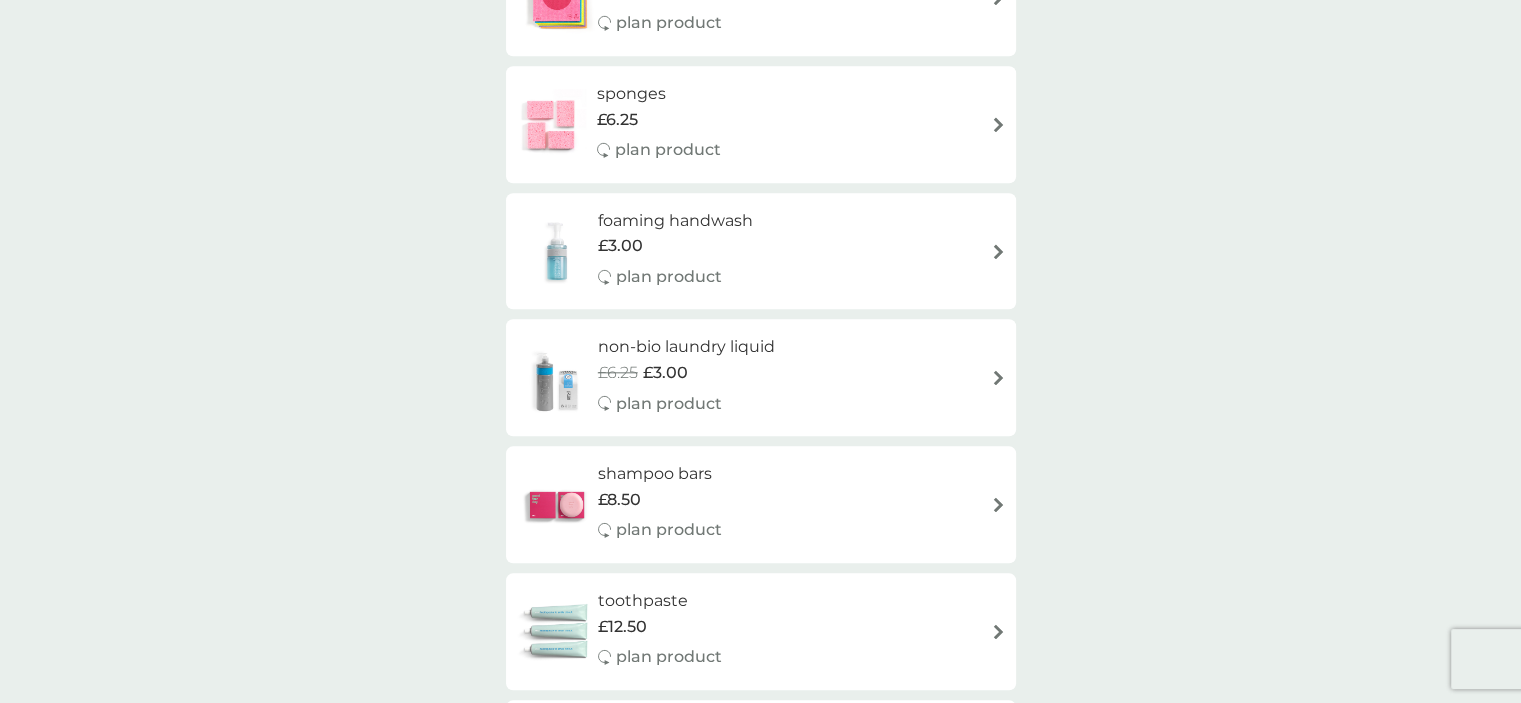 scroll, scrollTop: 2000, scrollLeft: 0, axis: vertical 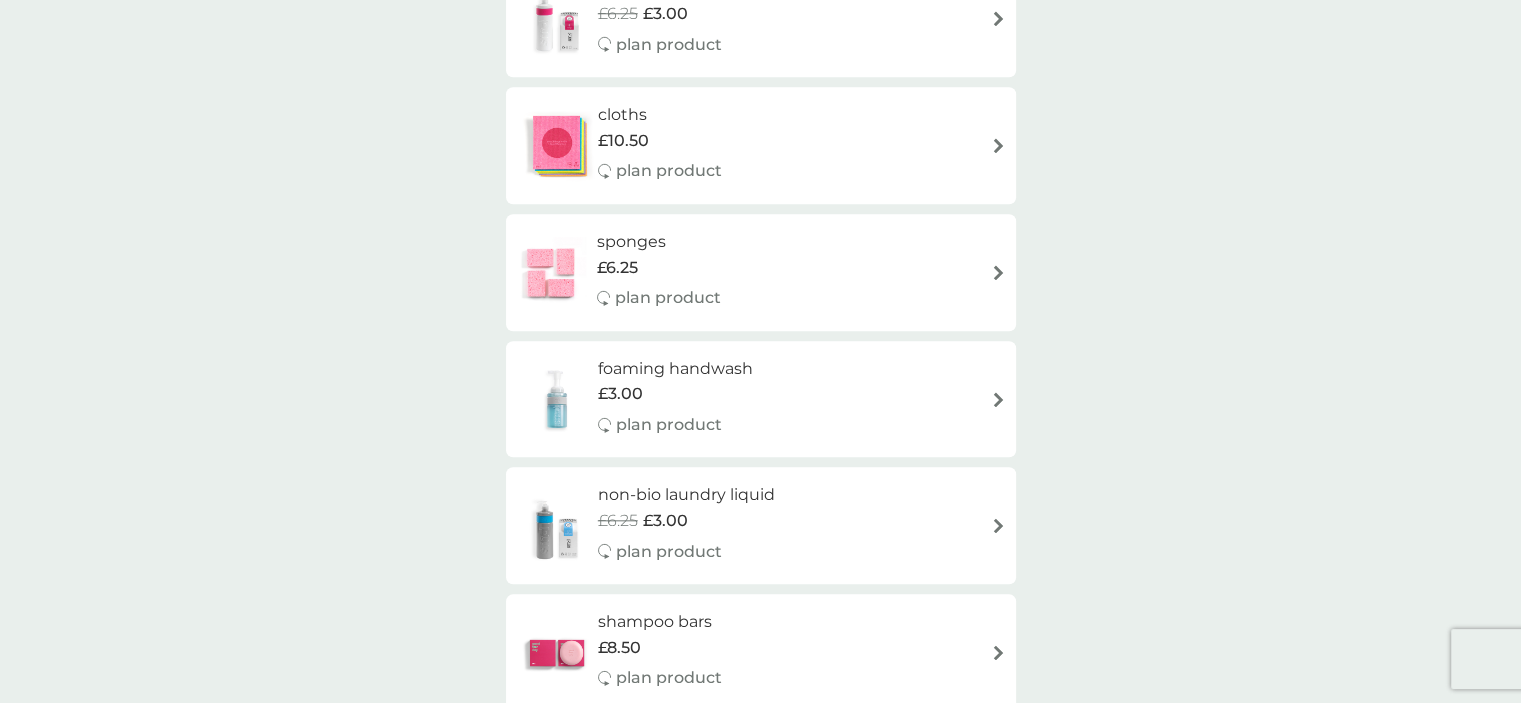click on "sponges £6.25 plan product" at bounding box center (669, 272) 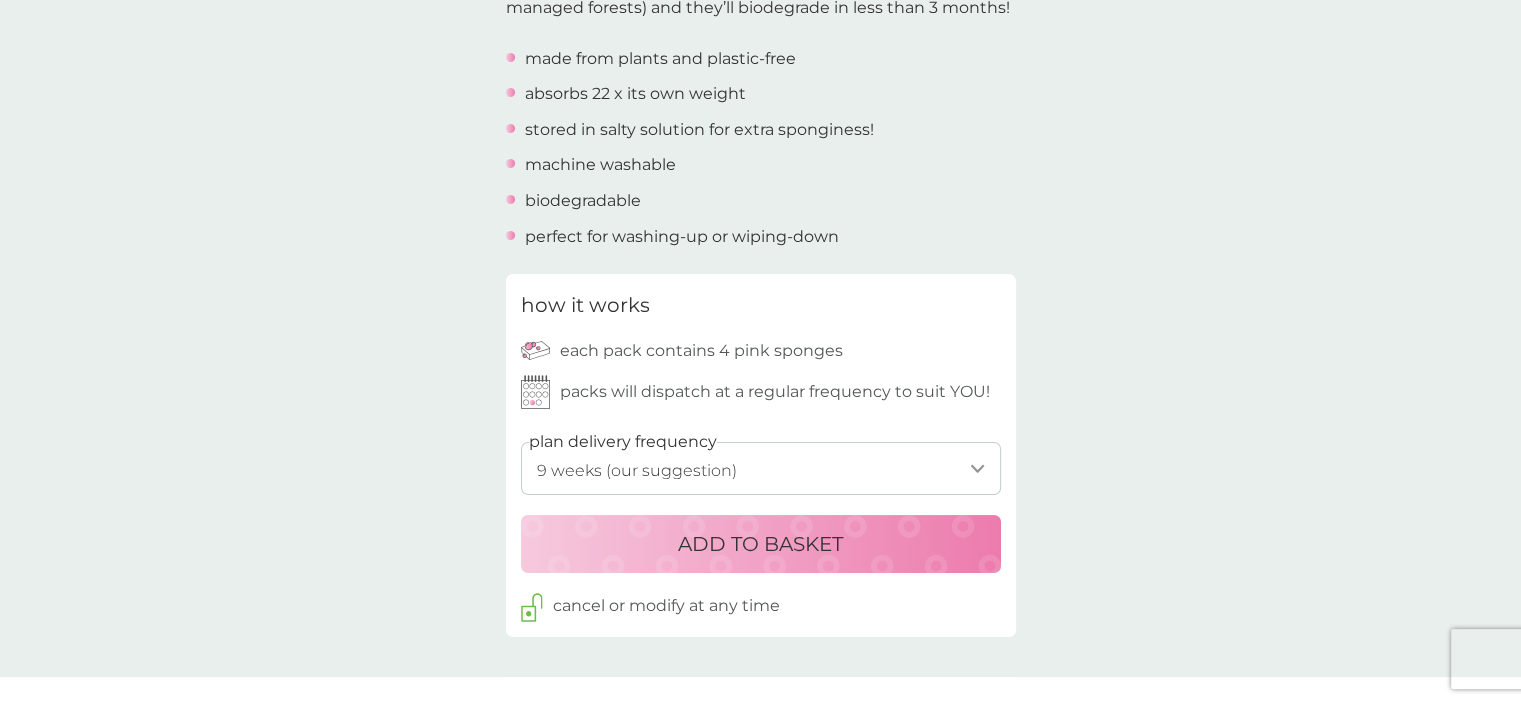 scroll, scrollTop: 800, scrollLeft: 0, axis: vertical 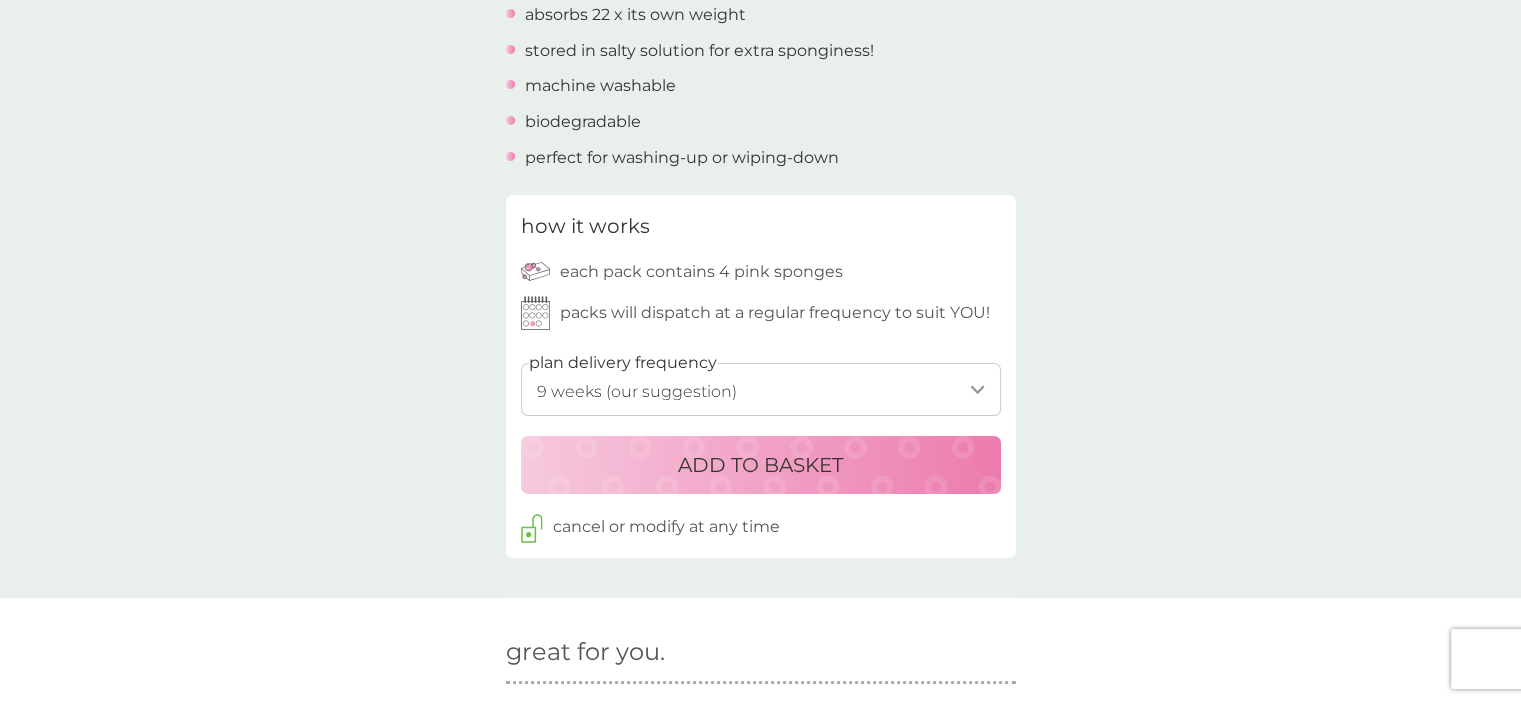 click on "1 week  2 weeks  3 weeks  4 weeks  5 weeks  6 weeks  7 weeks  8 weeks  9 weeks (our suggestion) 10 weeks  11 weeks  12 weeks  13 weeks  14 weeks  15 weeks  16 weeks  17 weeks  18 weeks  19 weeks  20 weeks  21 weeks  22 weeks  23 weeks  24 weeks  25 weeks  26 weeks  27 weeks  28 weeks  29 weeks  30 weeks" at bounding box center [761, 389] 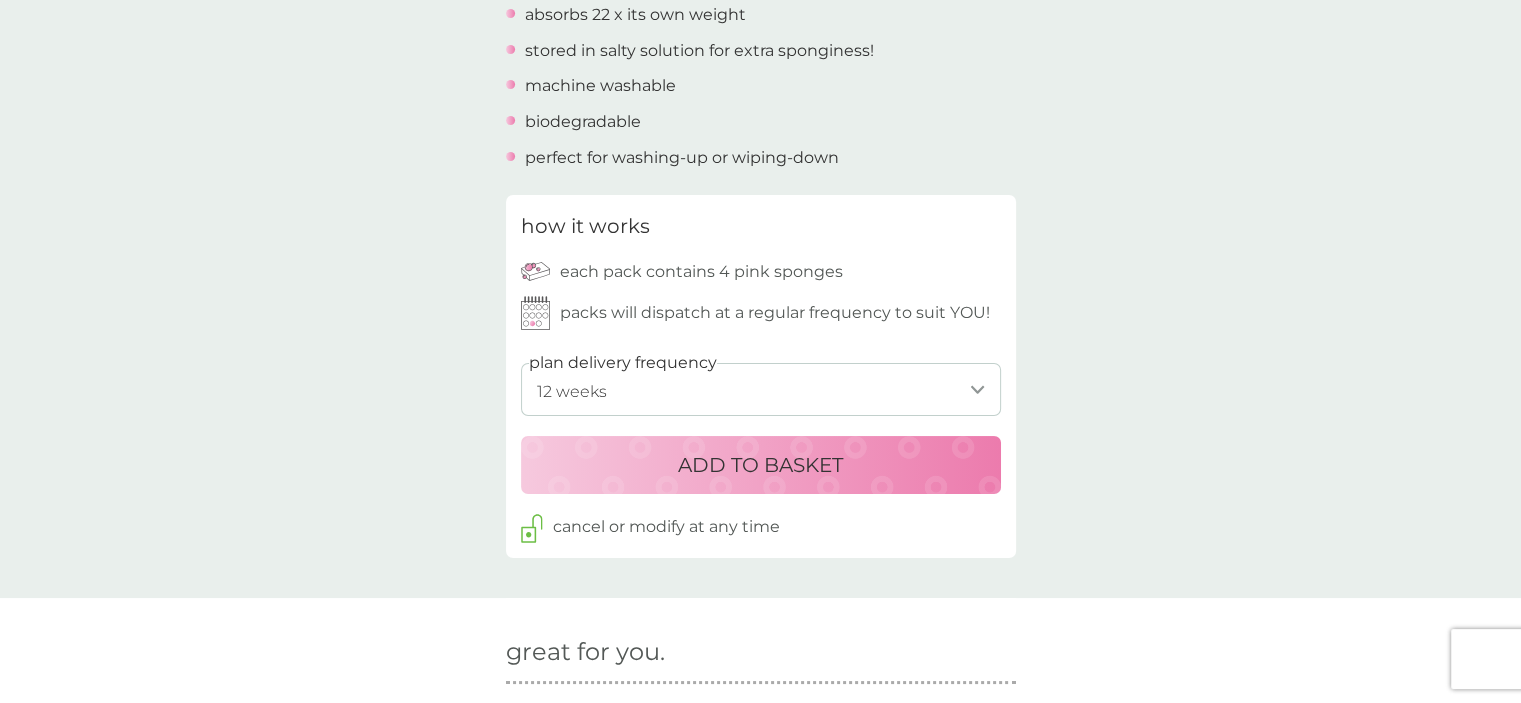 click on "1 week  2 weeks  3 weeks  4 weeks  5 weeks  6 weeks  7 weeks  8 weeks  9 weeks (our suggestion) 10 weeks  11 weeks  12 weeks  13 weeks  14 weeks  15 weeks  16 weeks  17 weeks  18 weeks  19 weeks  20 weeks  21 weeks  22 weeks  23 weeks  24 weeks  25 weeks  26 weeks  27 weeks  28 weeks  29 weeks  30 weeks" at bounding box center [761, 389] 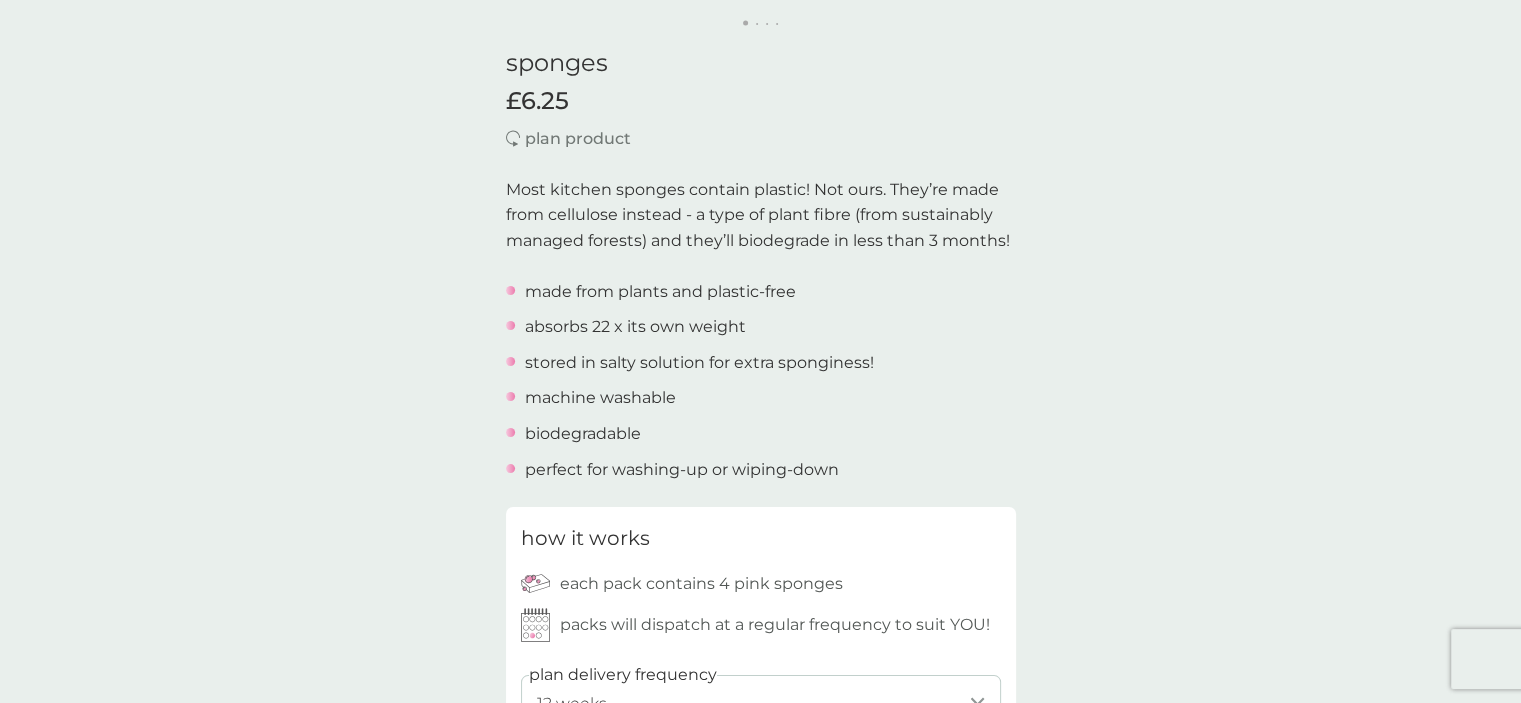 scroll, scrollTop: 700, scrollLeft: 0, axis: vertical 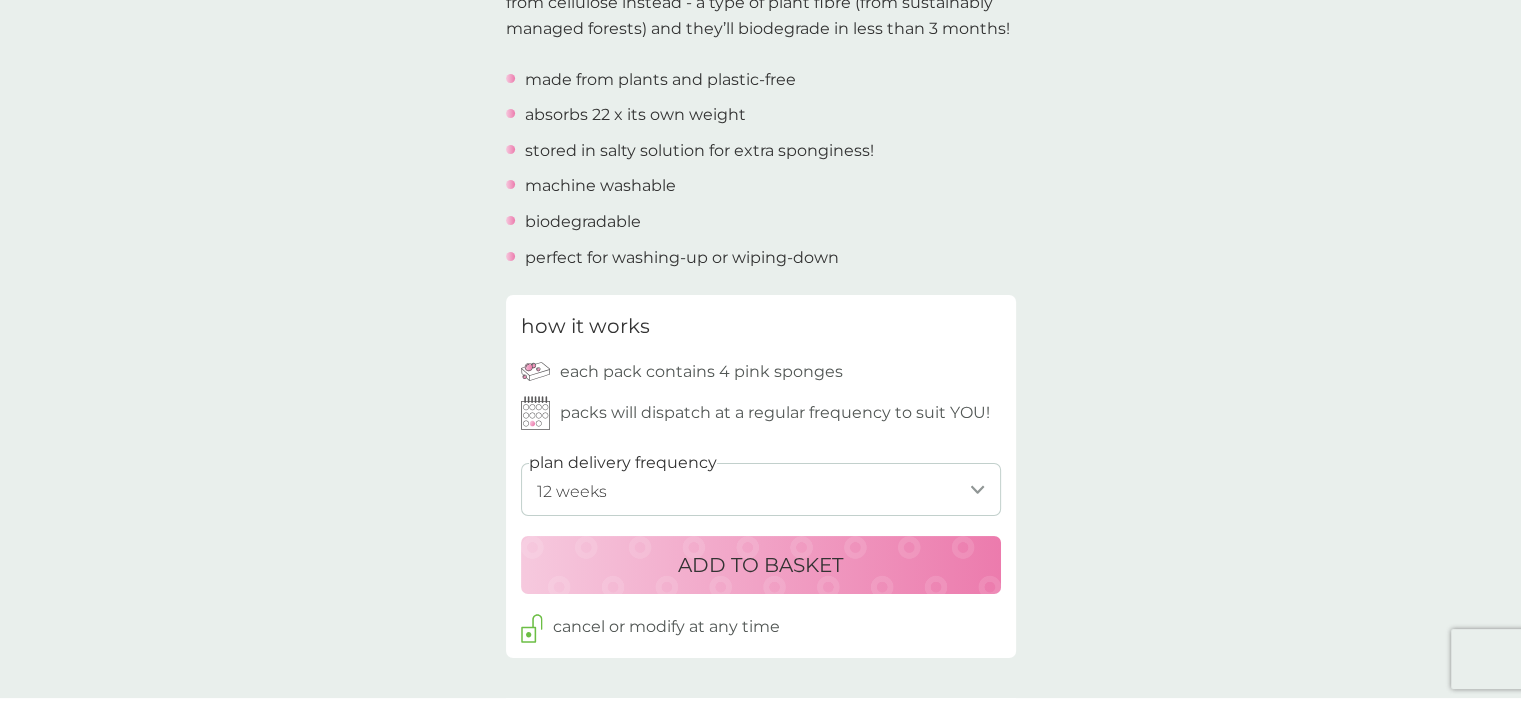 click on "ADD TO BASKET" at bounding box center [760, 565] 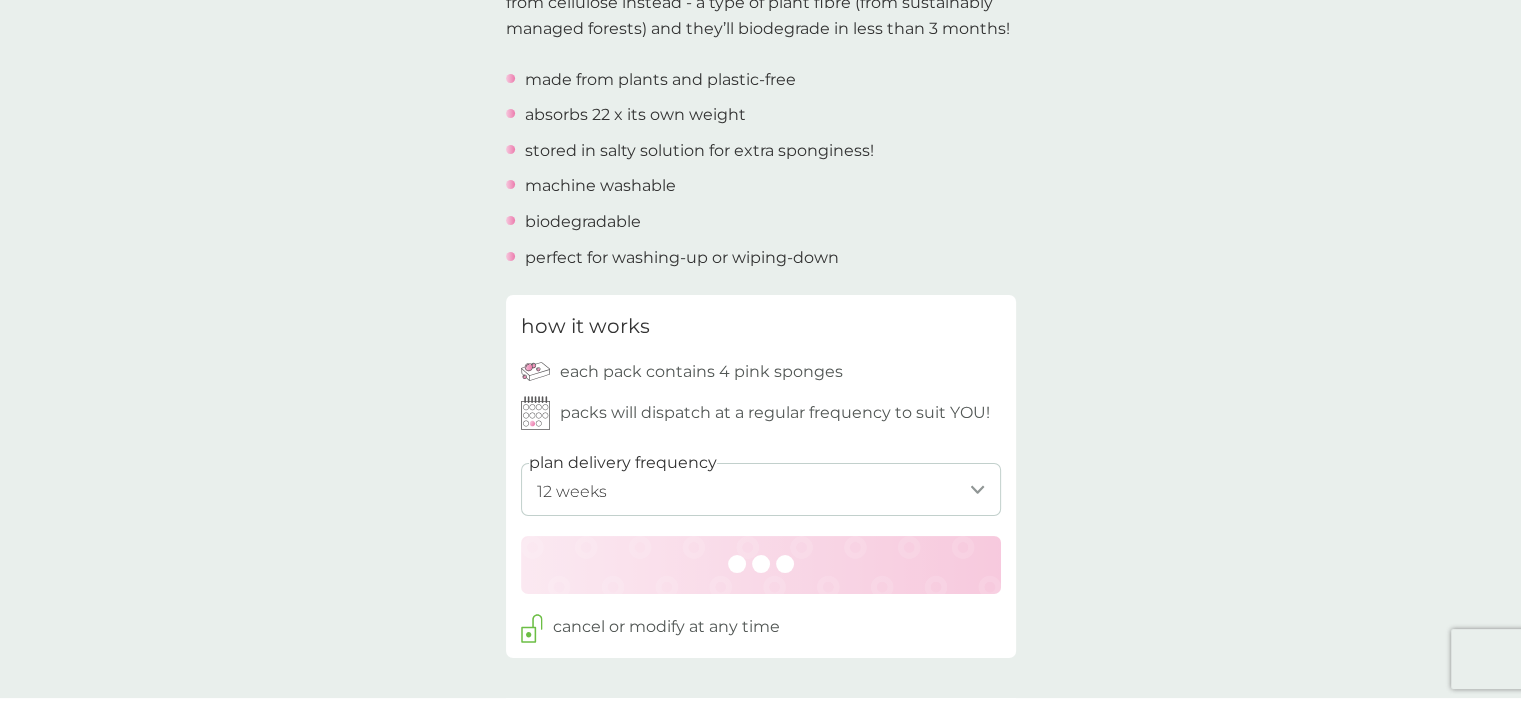 scroll, scrollTop: 0, scrollLeft: 0, axis: both 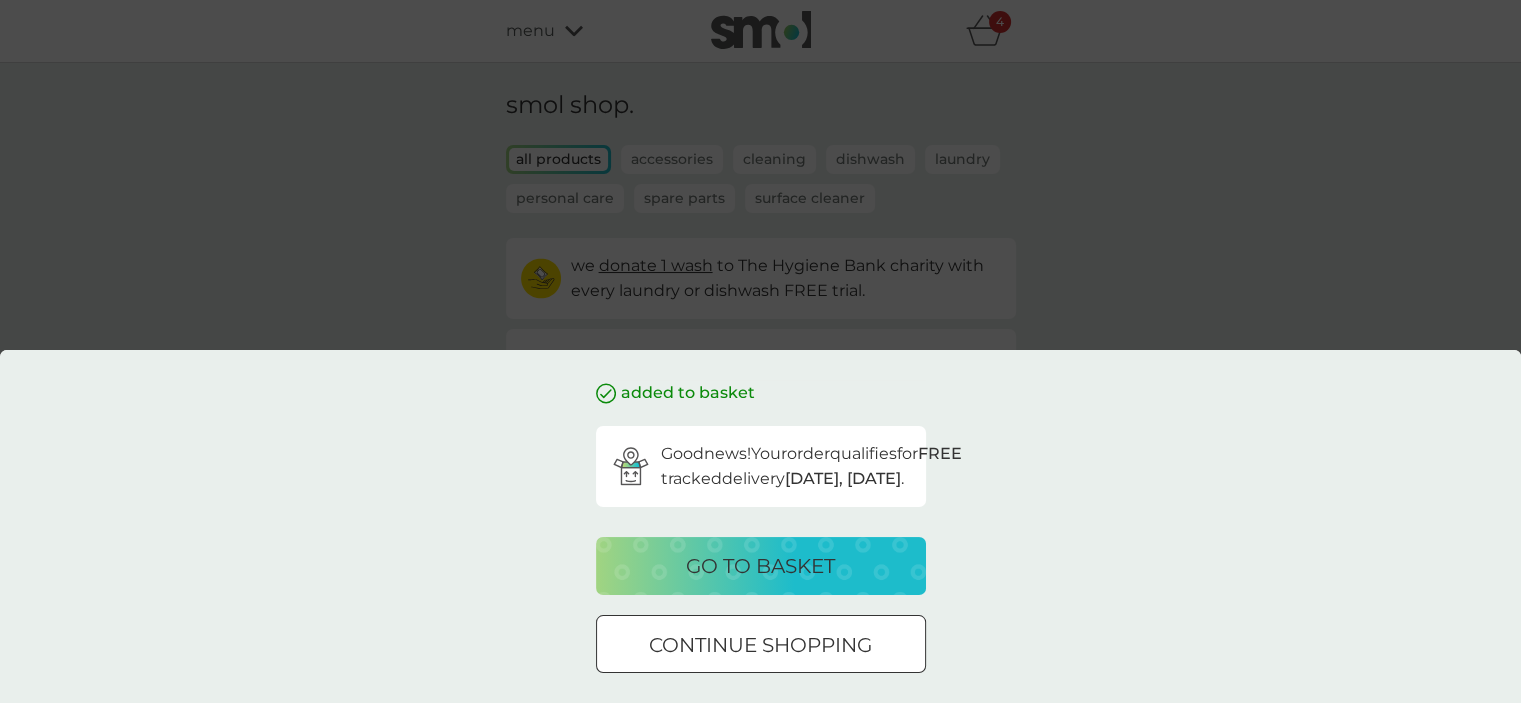 click on "go to basket" at bounding box center (760, 566) 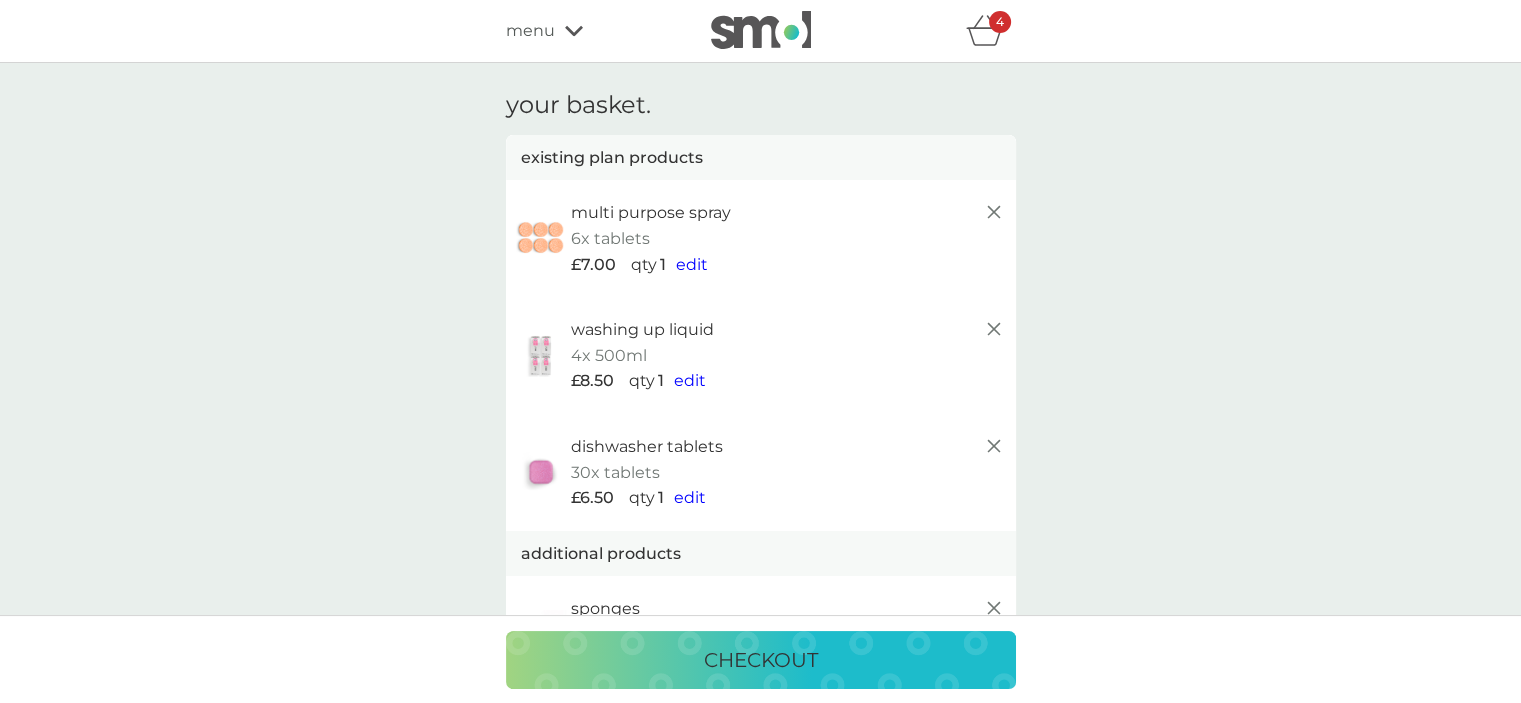 click 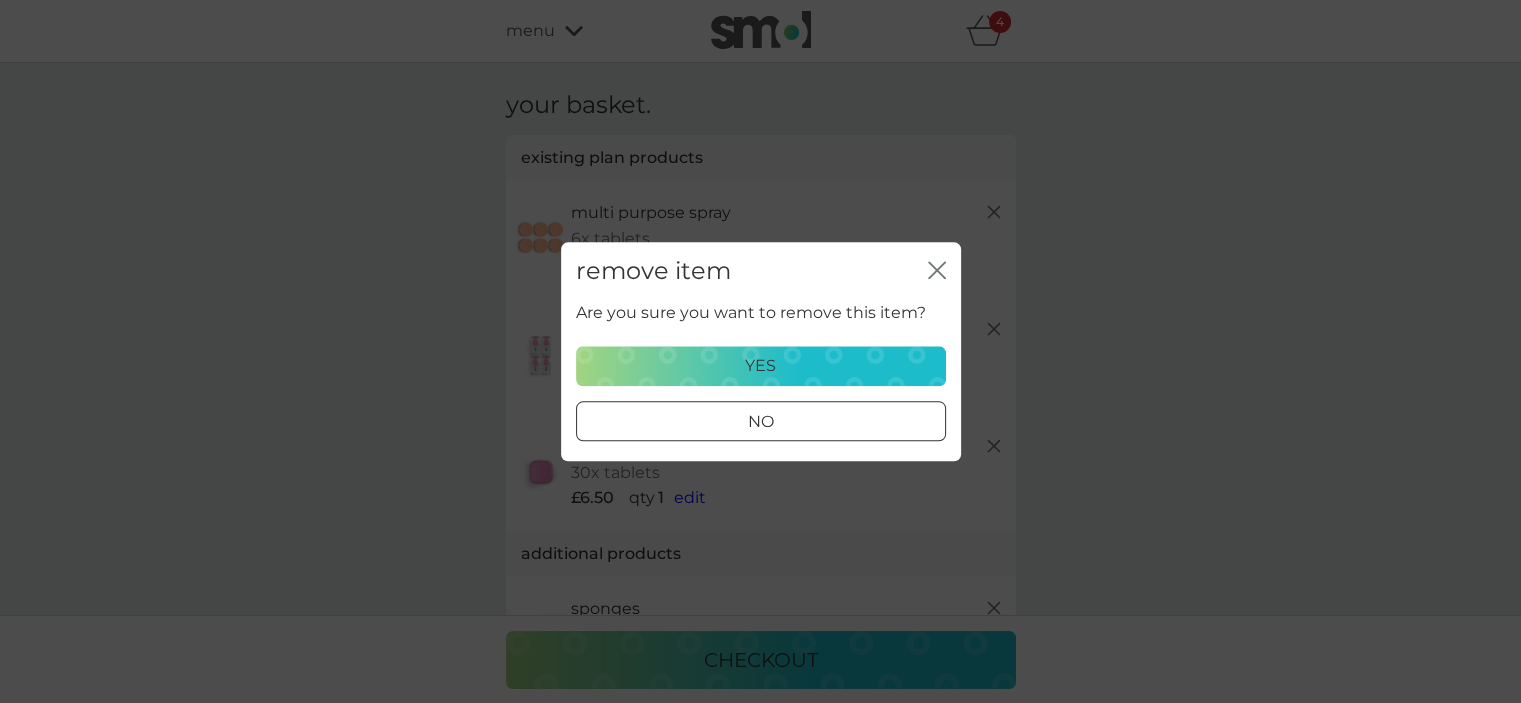 click on "close" 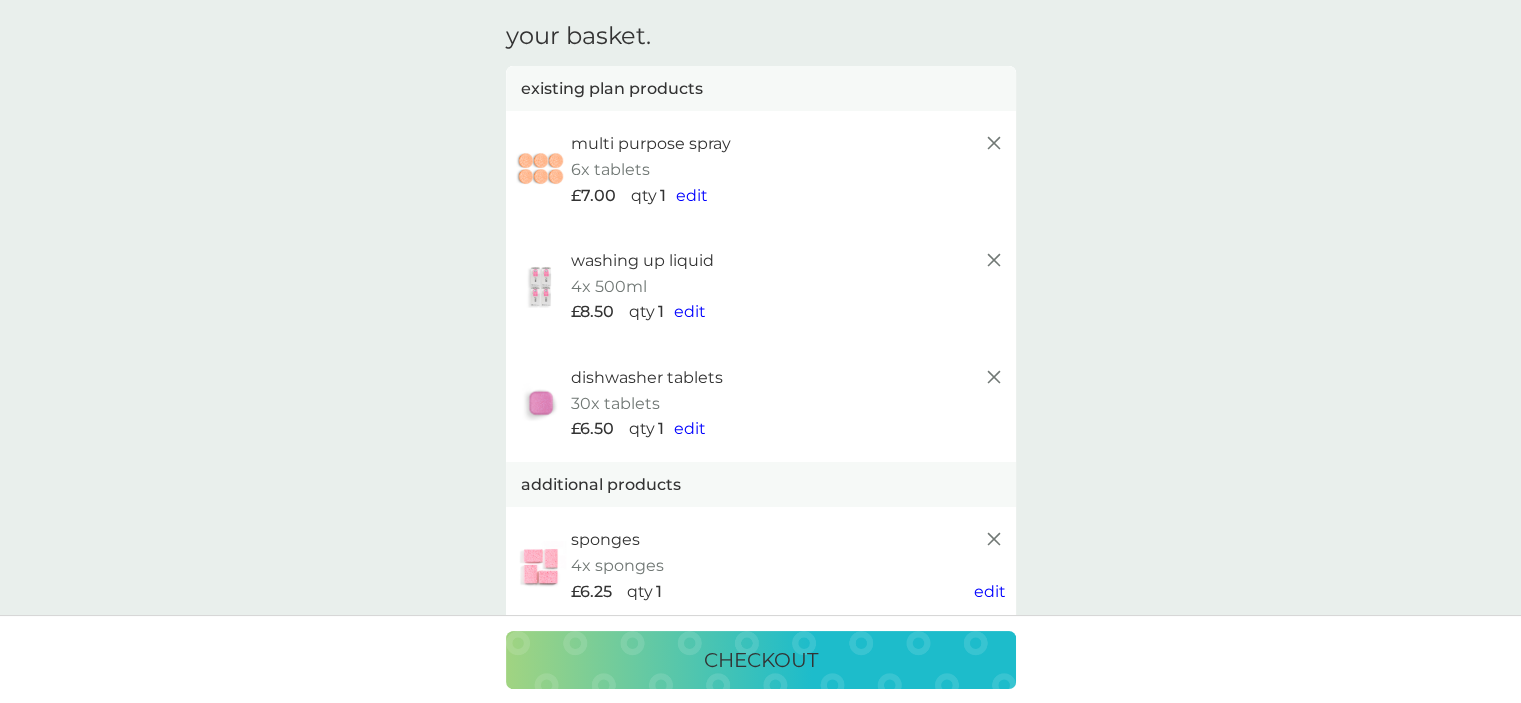 scroll, scrollTop: 0, scrollLeft: 0, axis: both 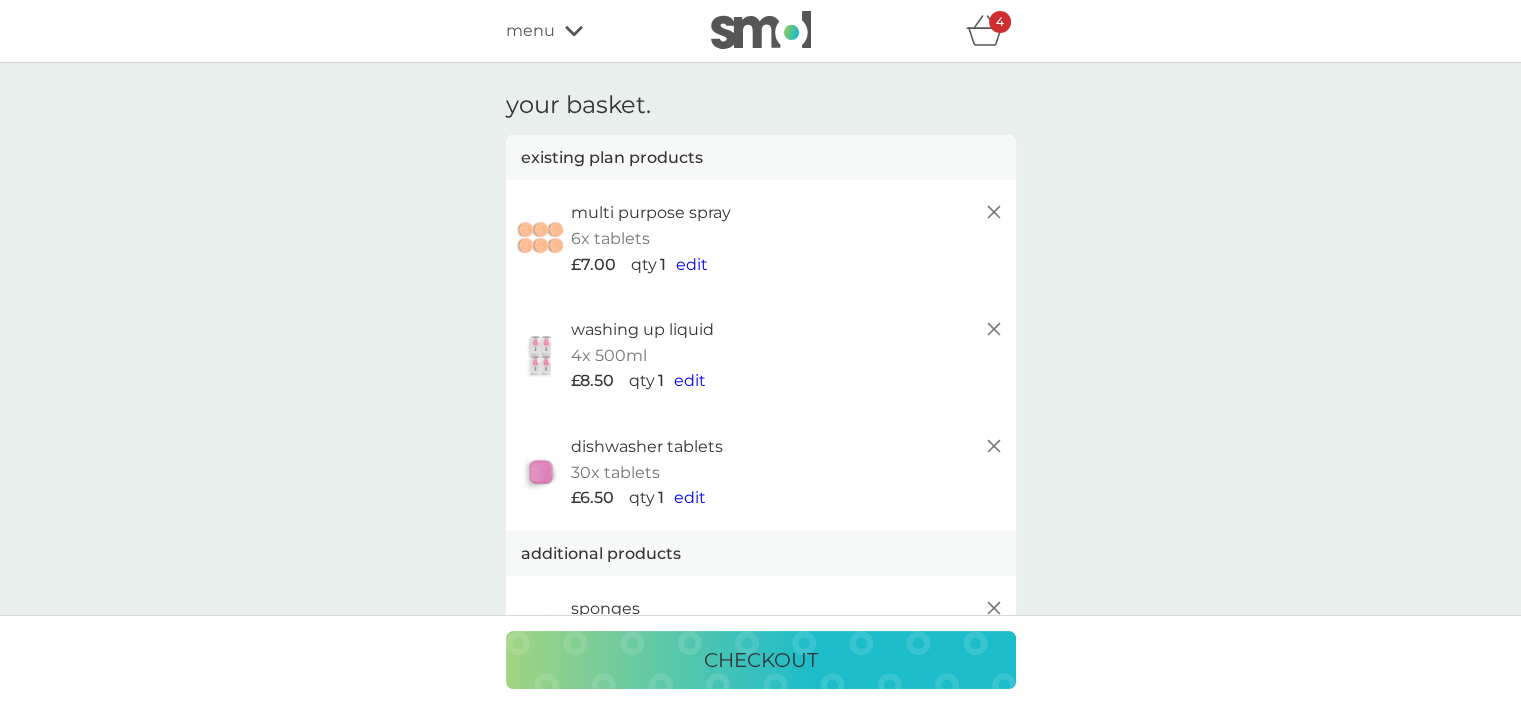 click 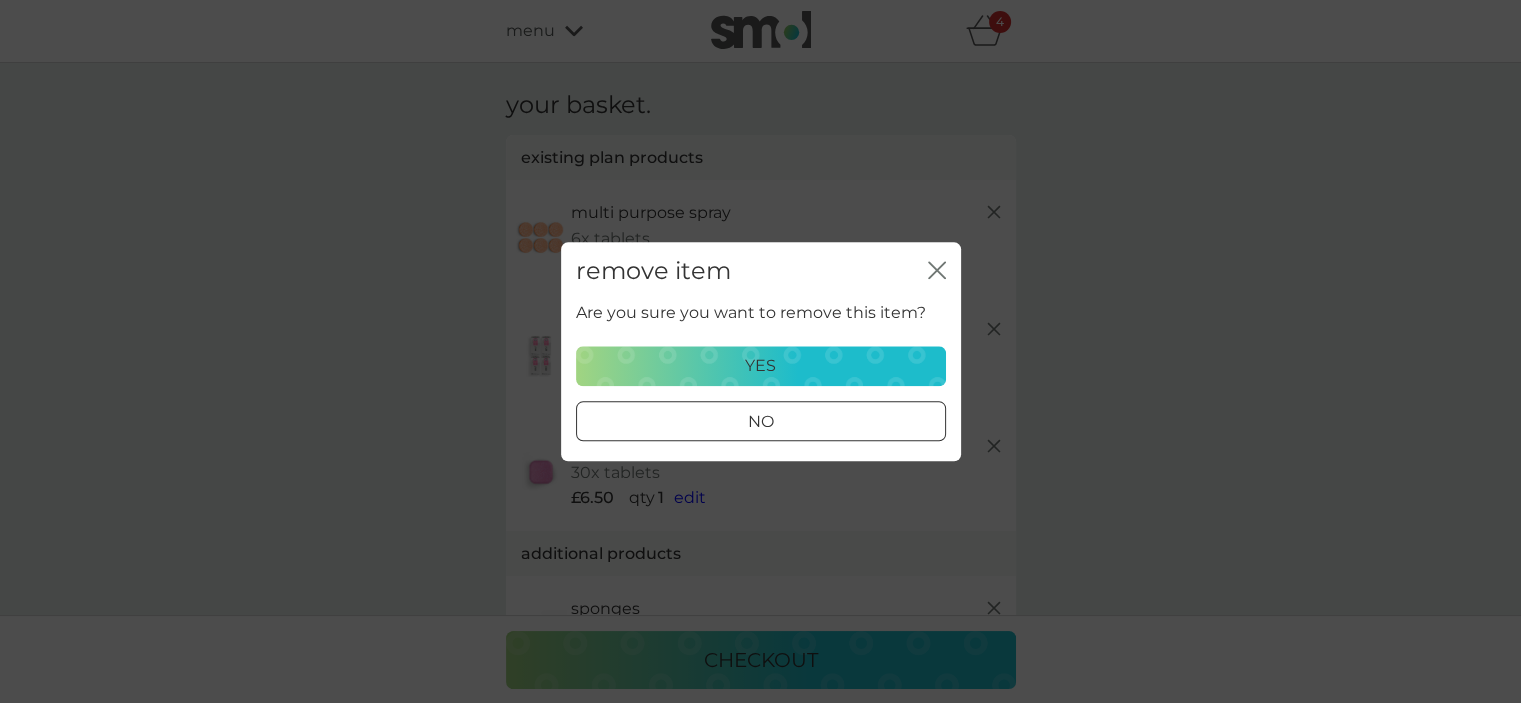 click on "yes" at bounding box center (761, 366) 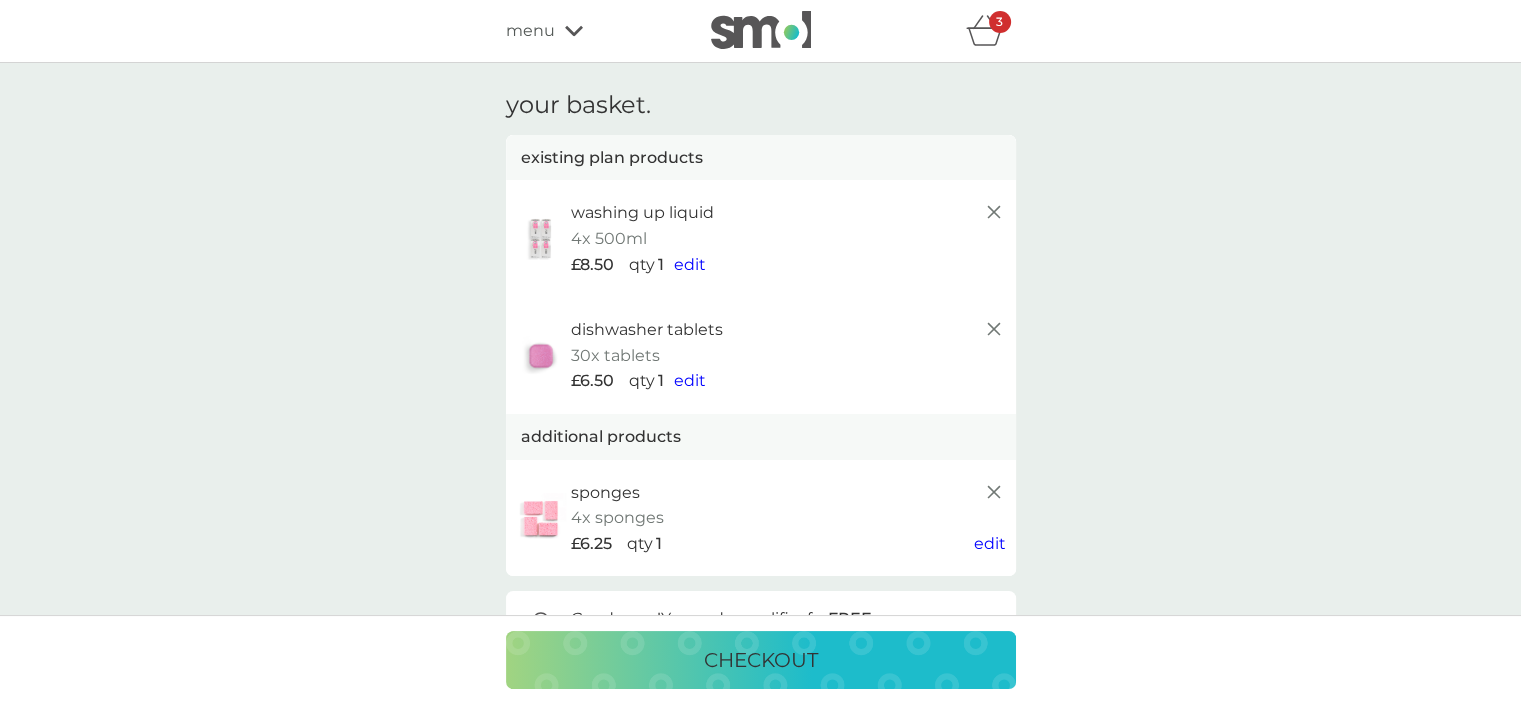click 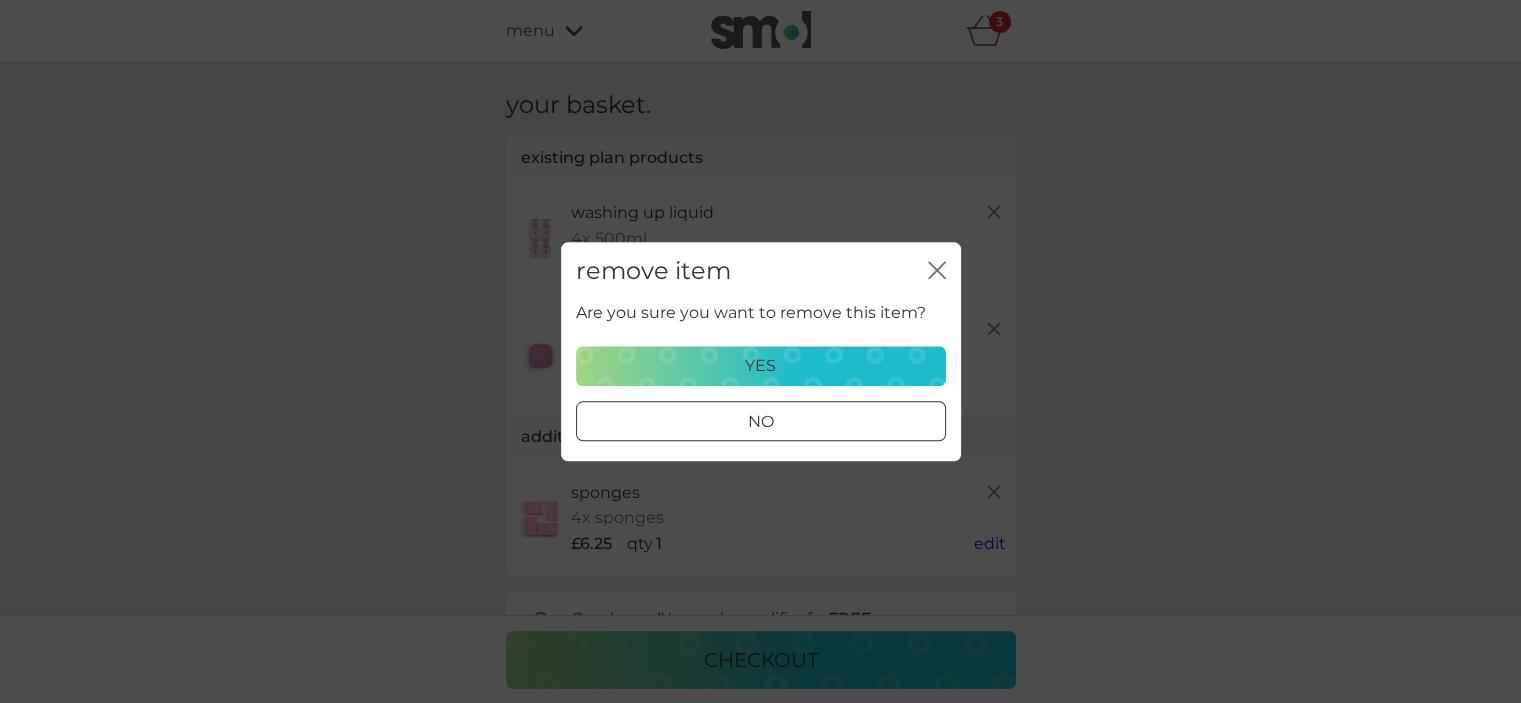 click on "yes" at bounding box center [761, 366] 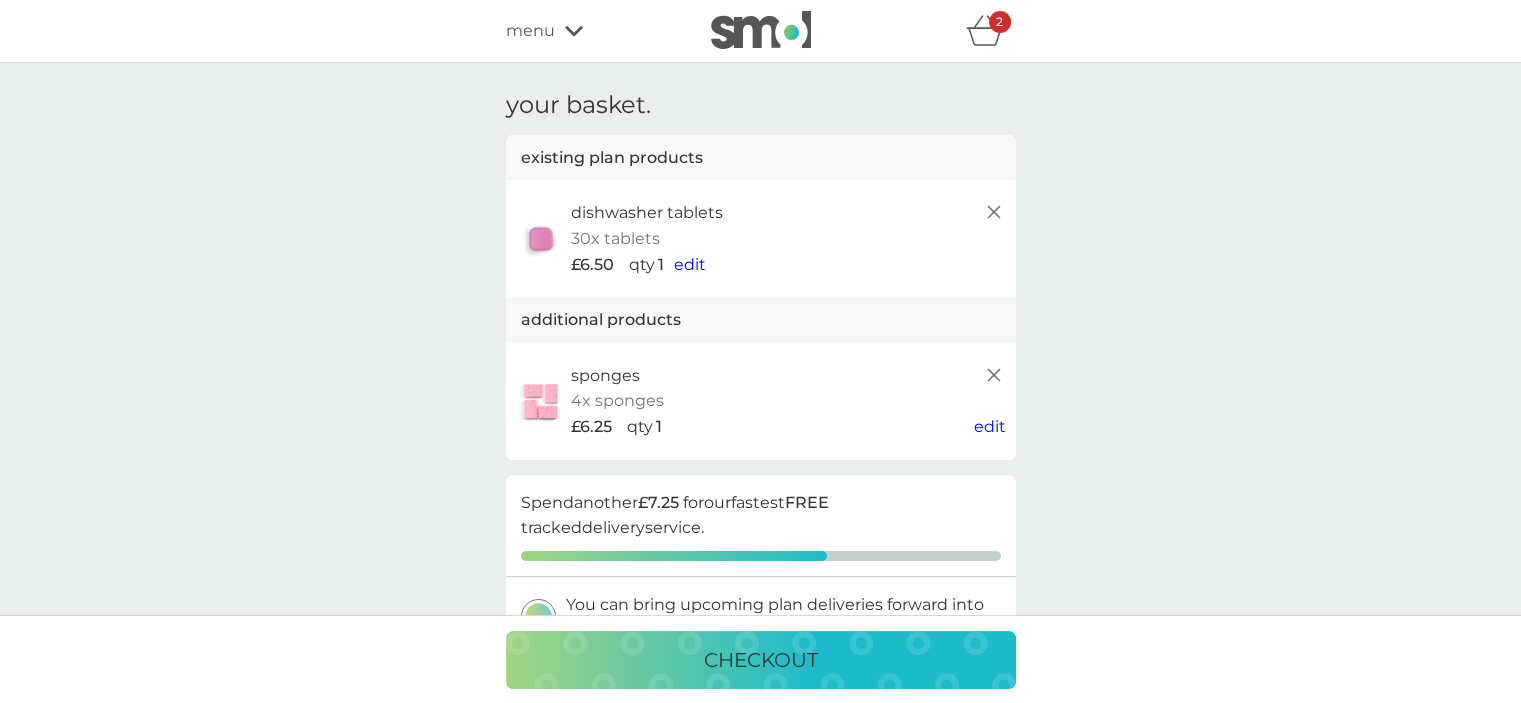 click 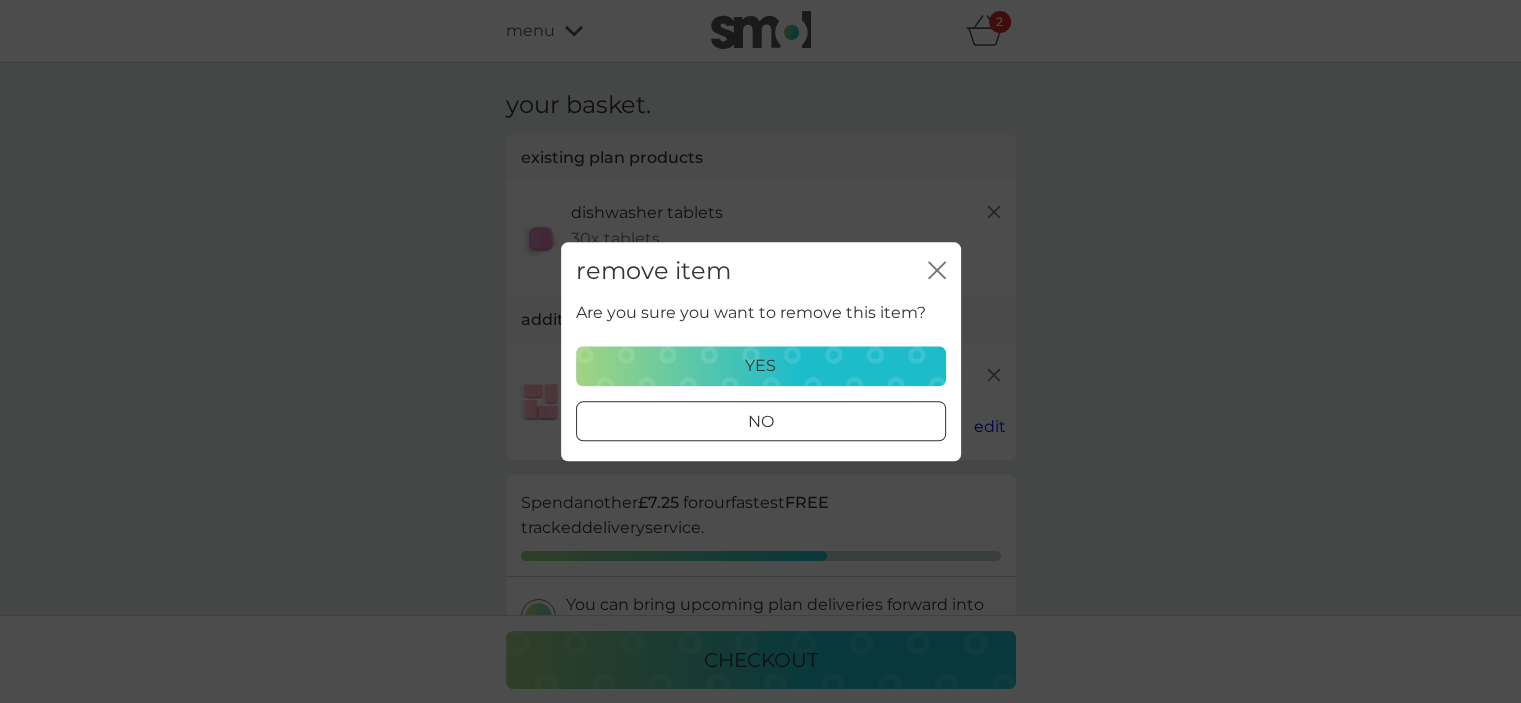 click on "yes" at bounding box center [761, 366] 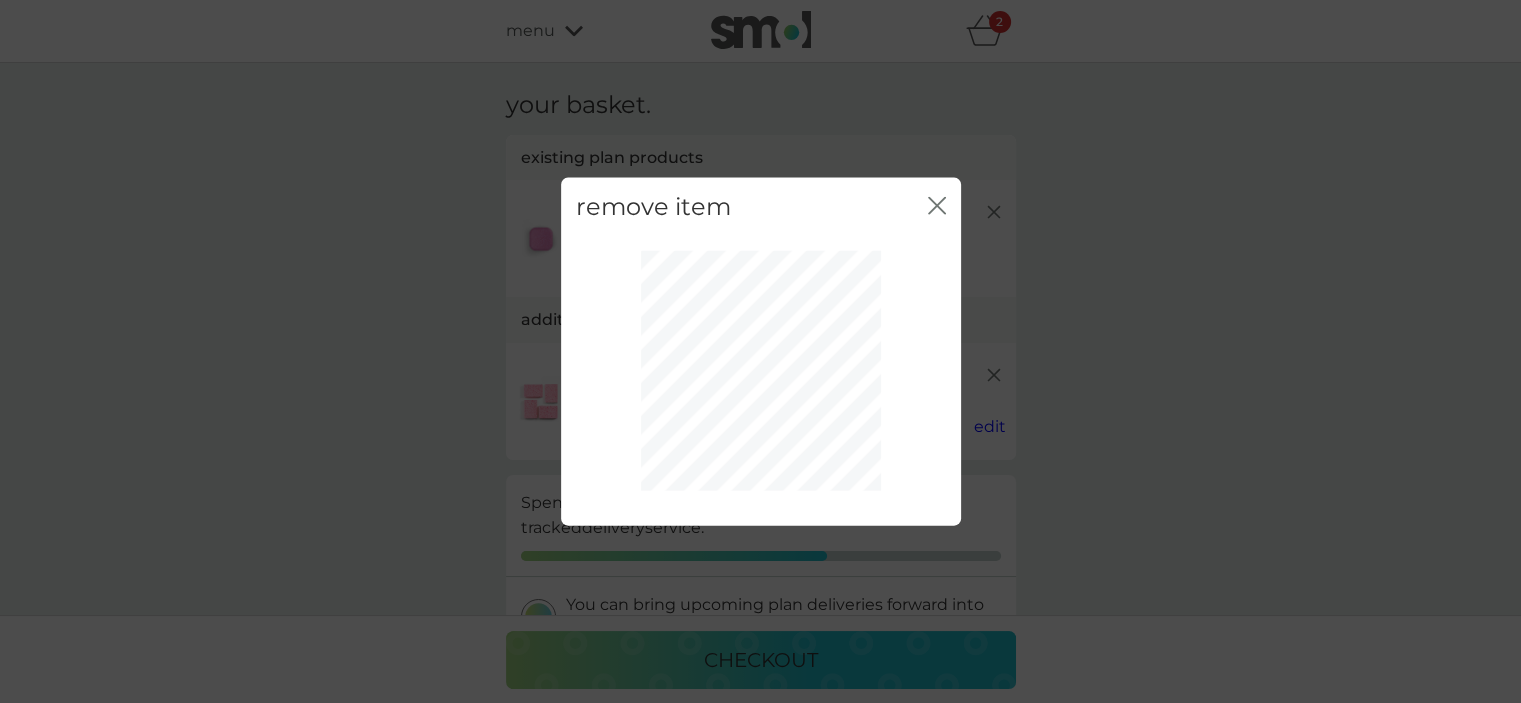 click on "remove item close" at bounding box center [761, 206] 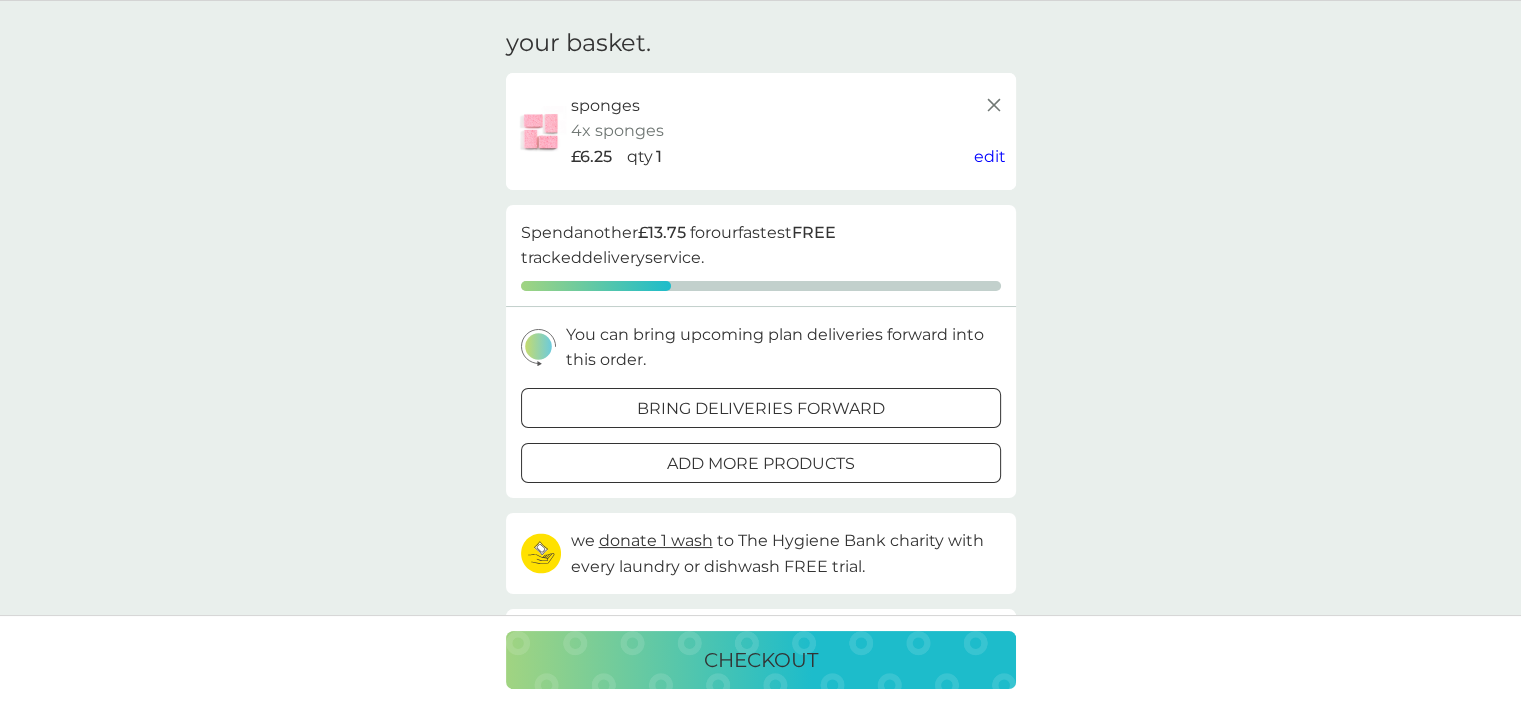 scroll, scrollTop: 0, scrollLeft: 0, axis: both 